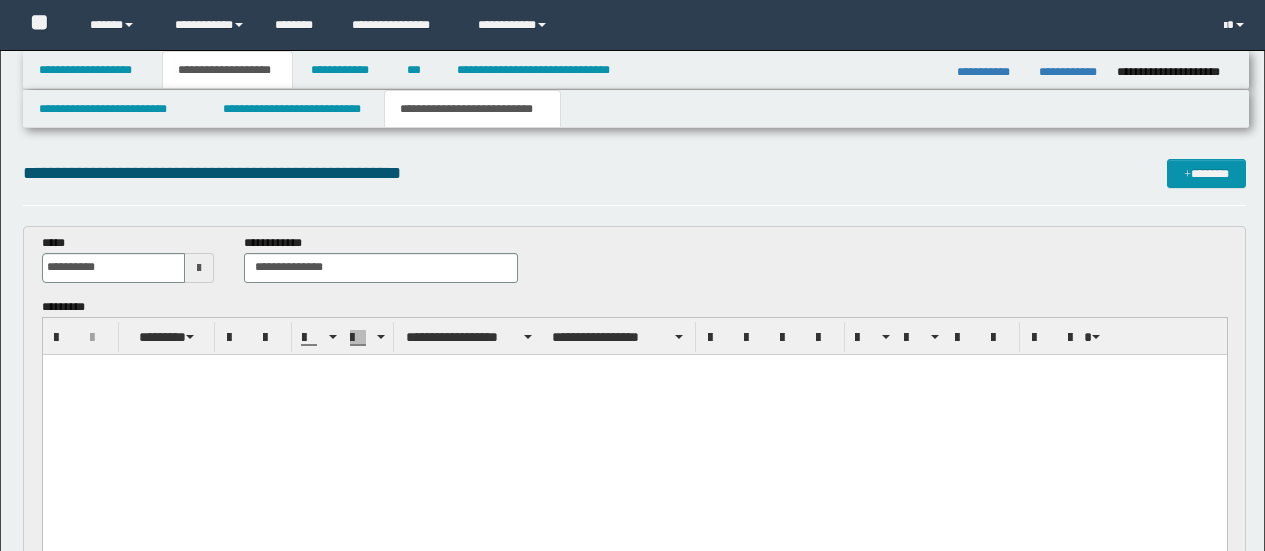 scroll, scrollTop: 700, scrollLeft: 0, axis: vertical 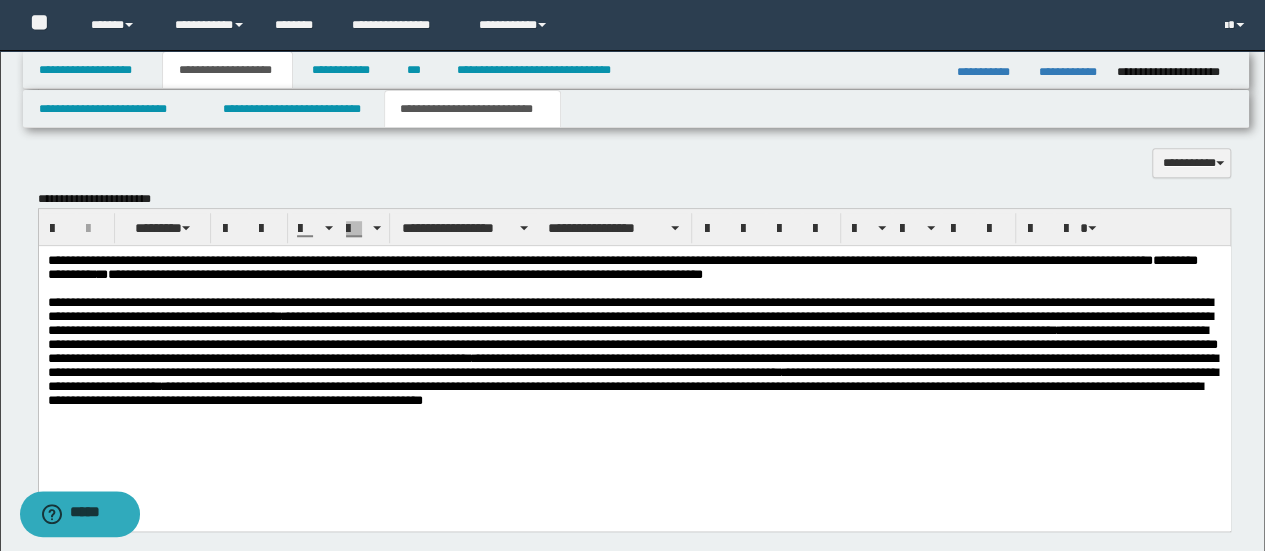 click on "**********" at bounding box center (634, 338) 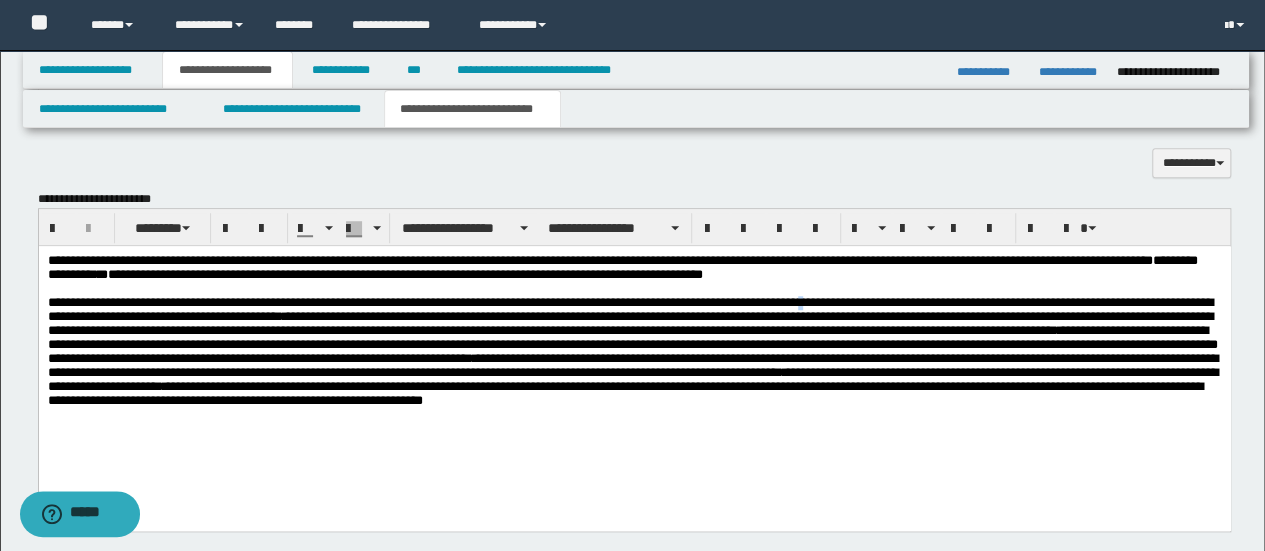 type 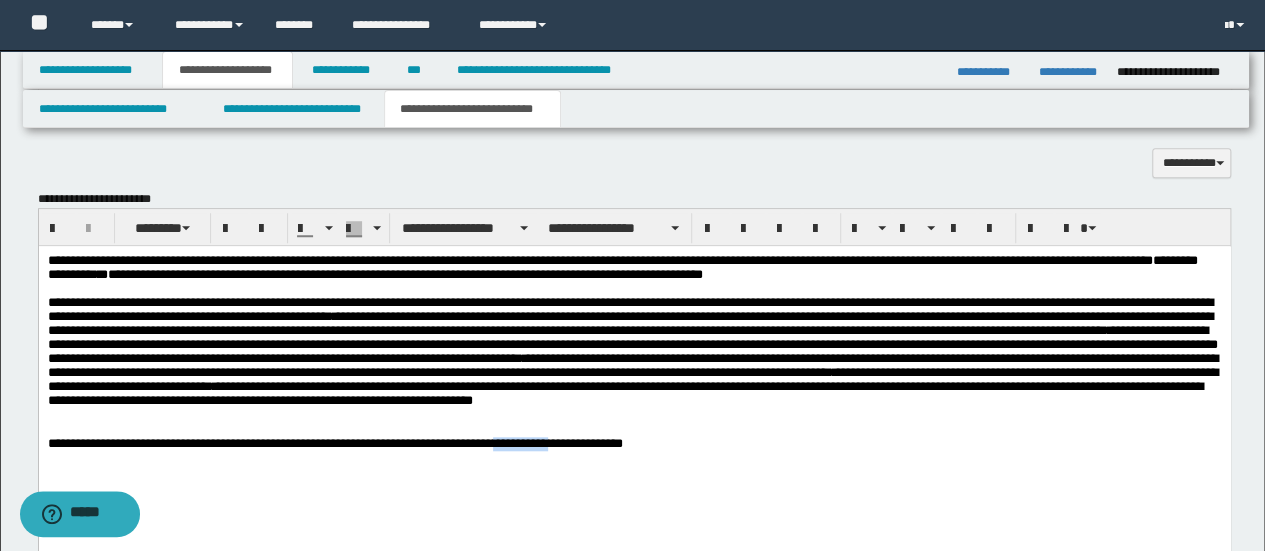 copy on "**********" 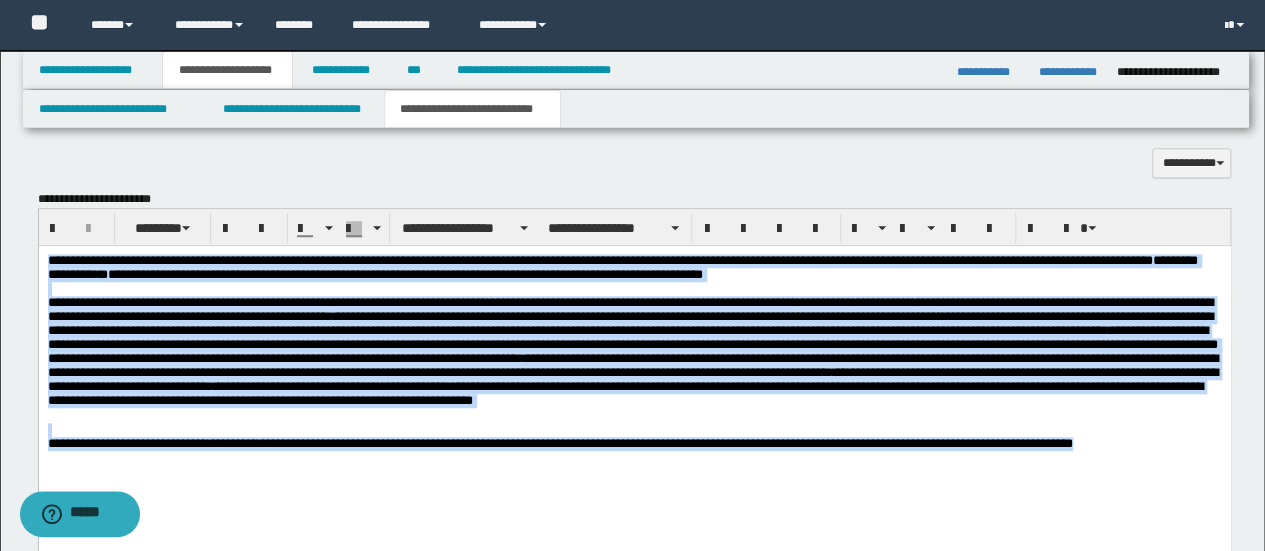 copy on "**********" 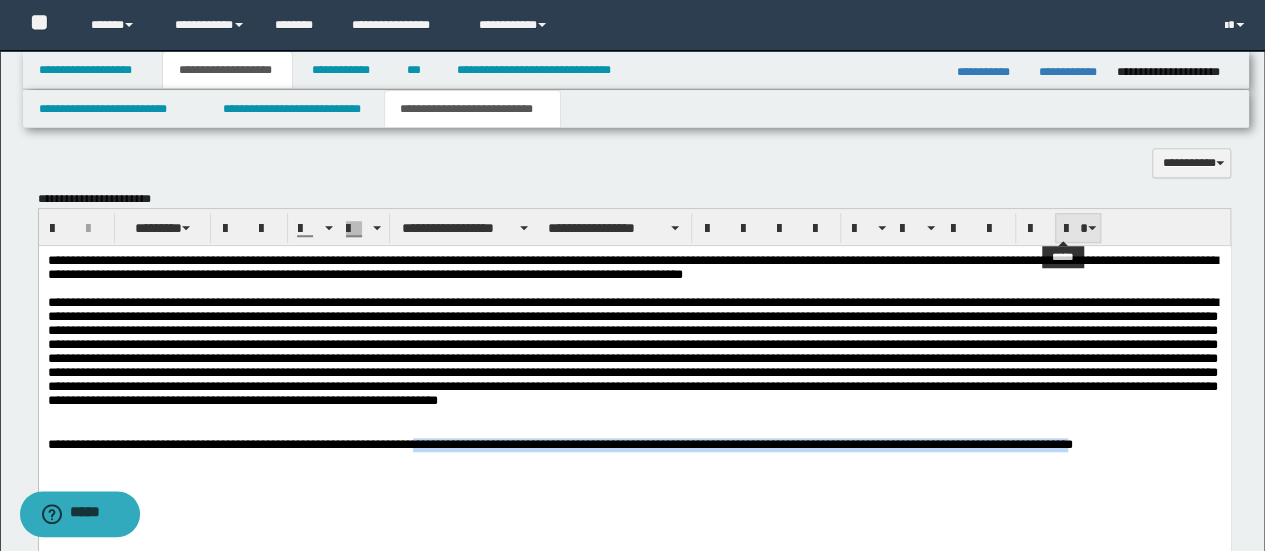 copy on "**********" 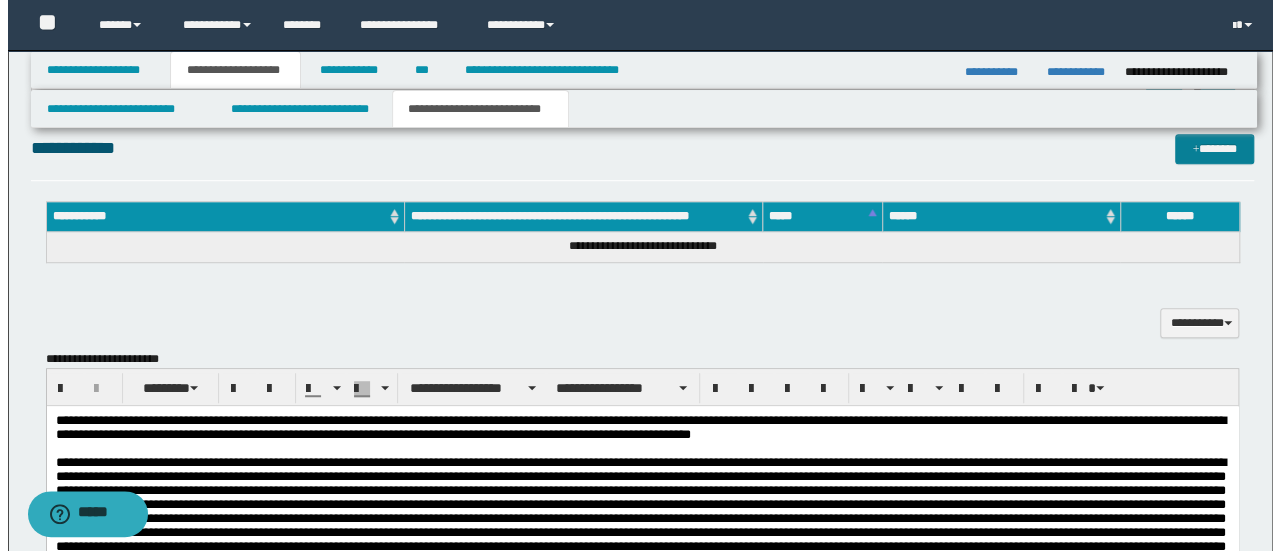 scroll, scrollTop: 500, scrollLeft: 0, axis: vertical 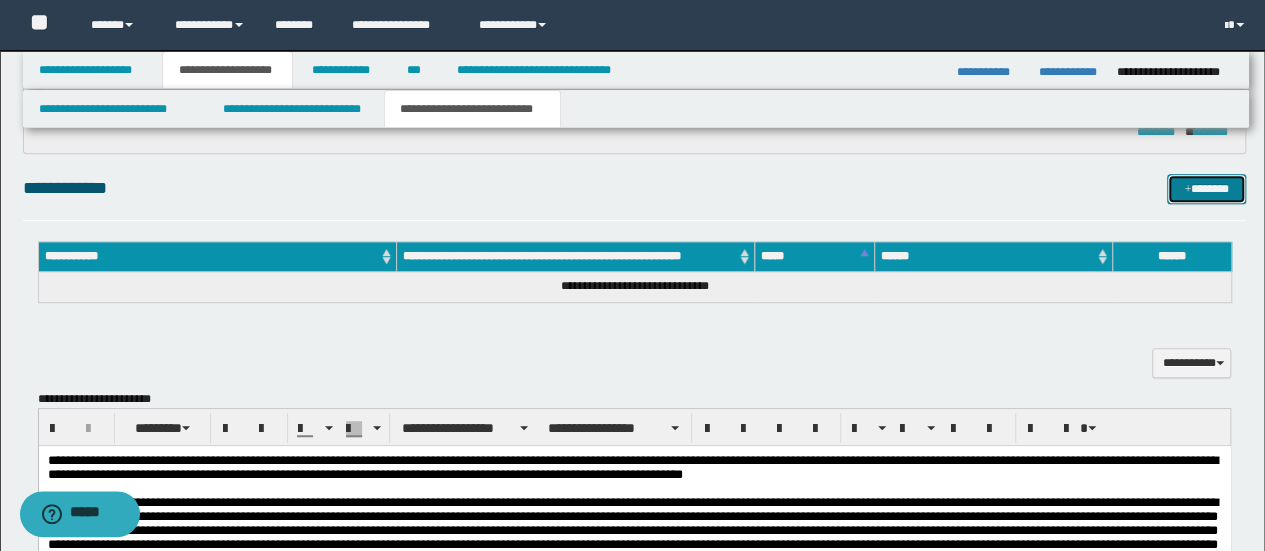 click on "*******" at bounding box center (1206, 188) 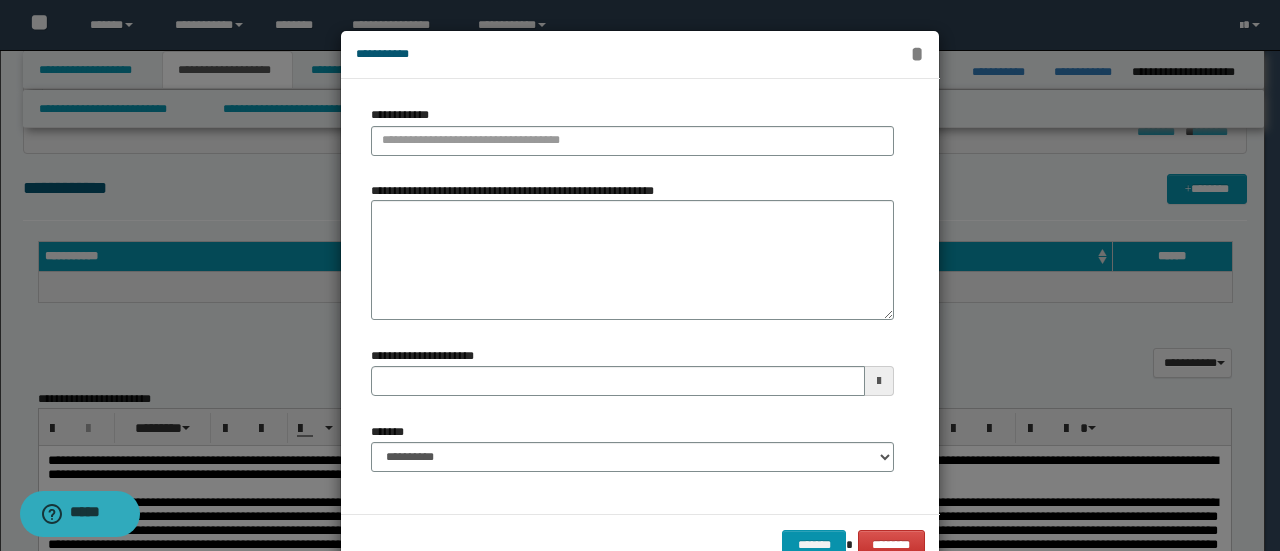 type 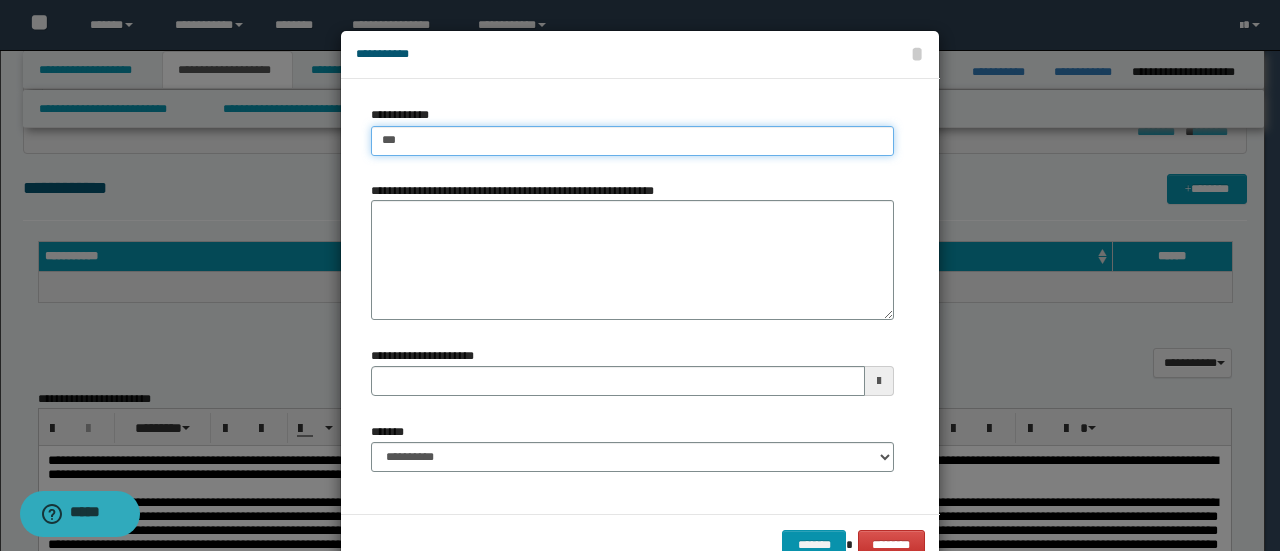 type on "****" 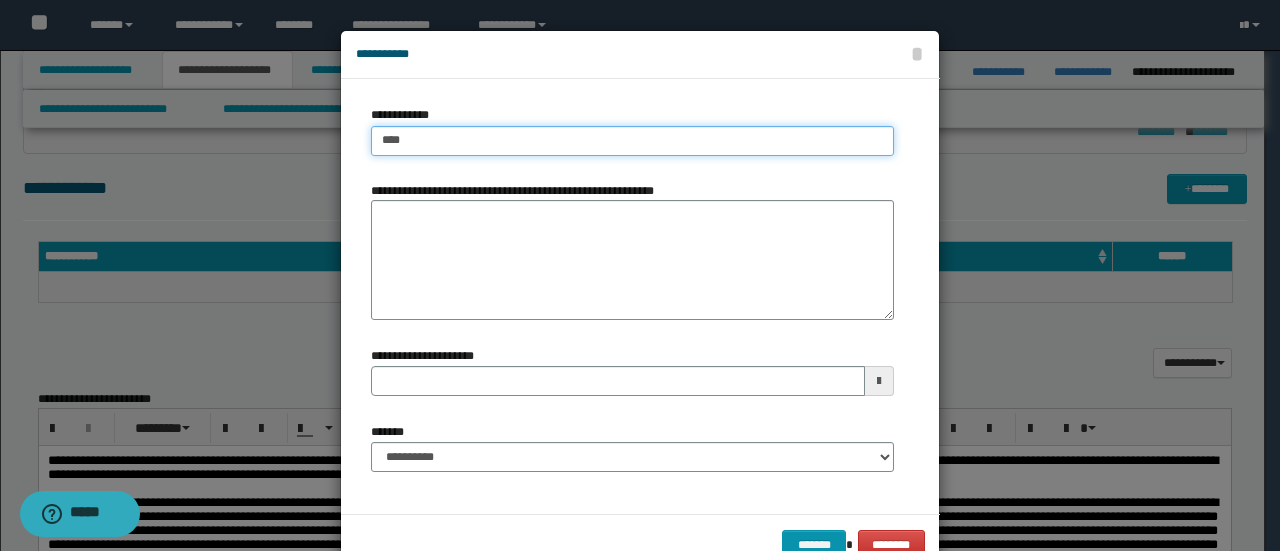 type on "****" 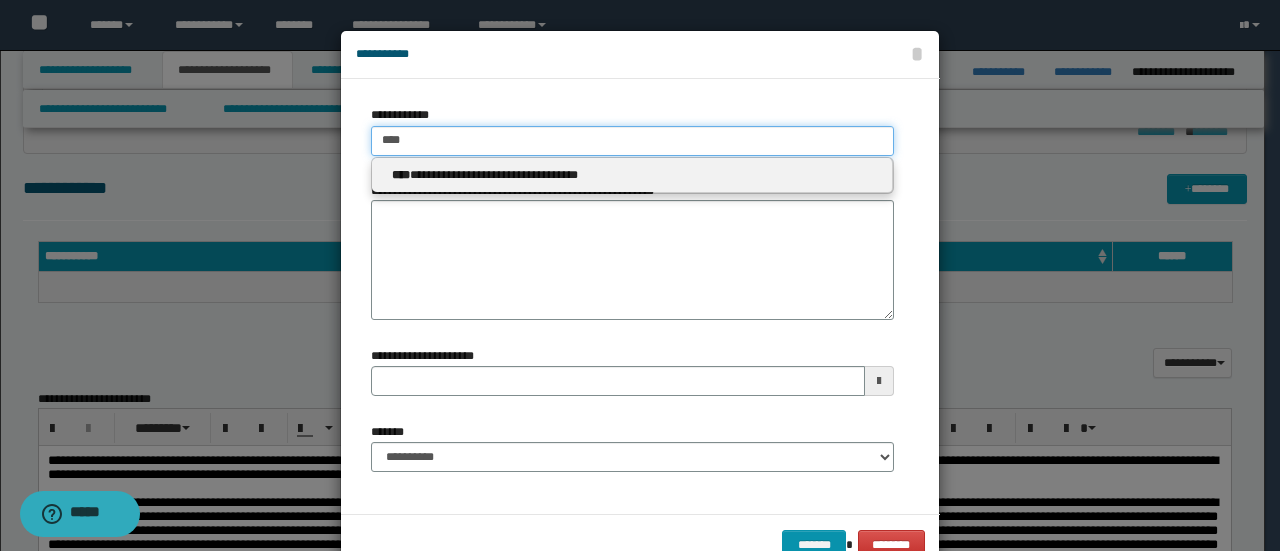 type 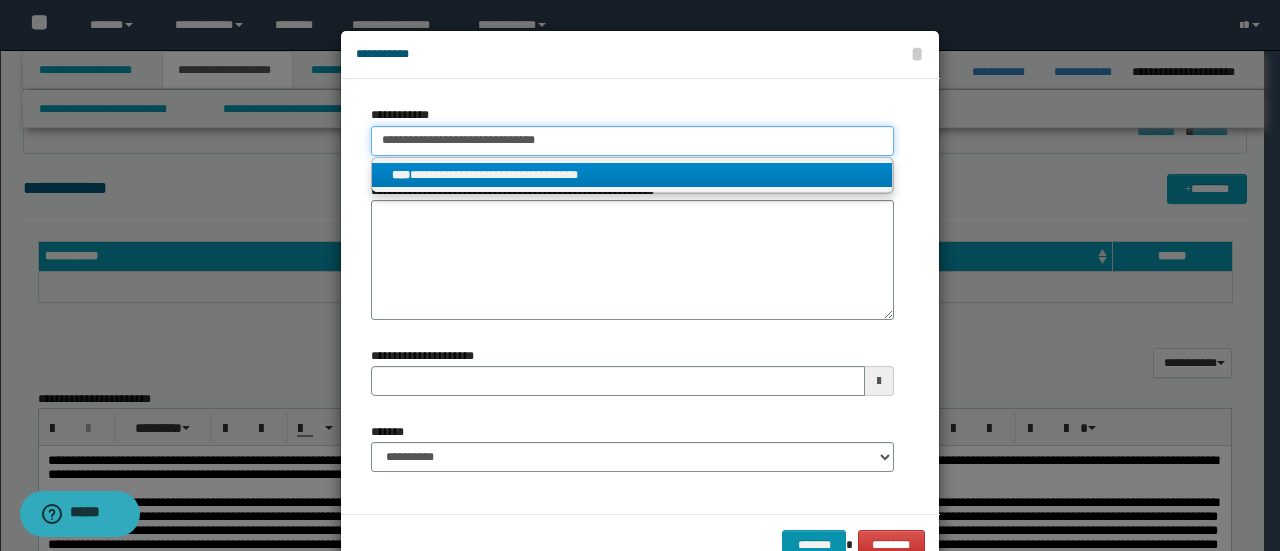 type on "**********" 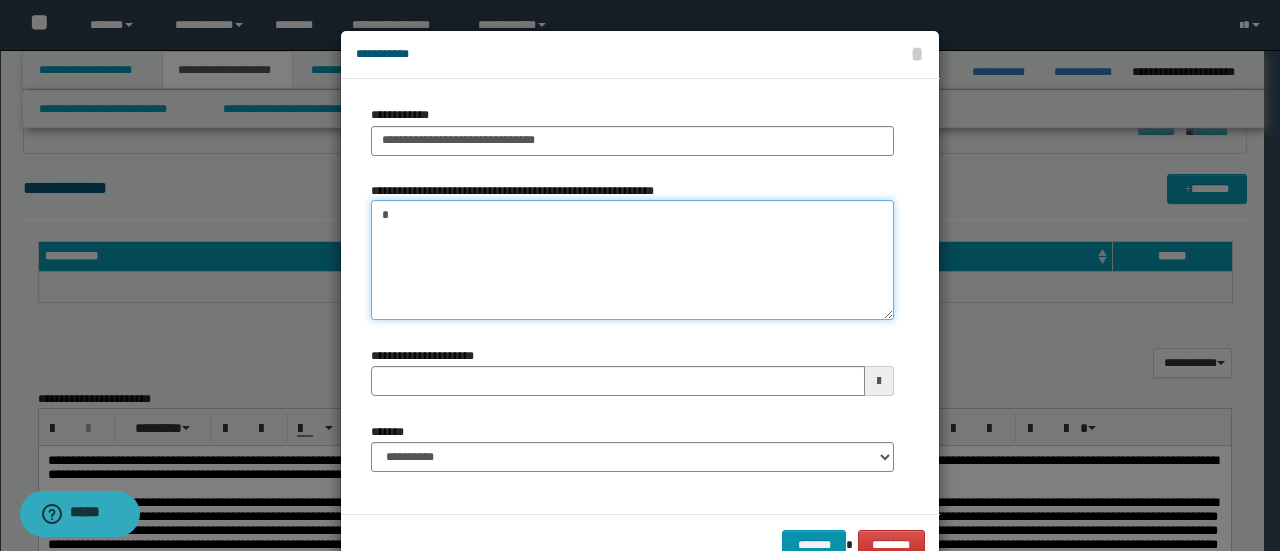 paste on "**********" 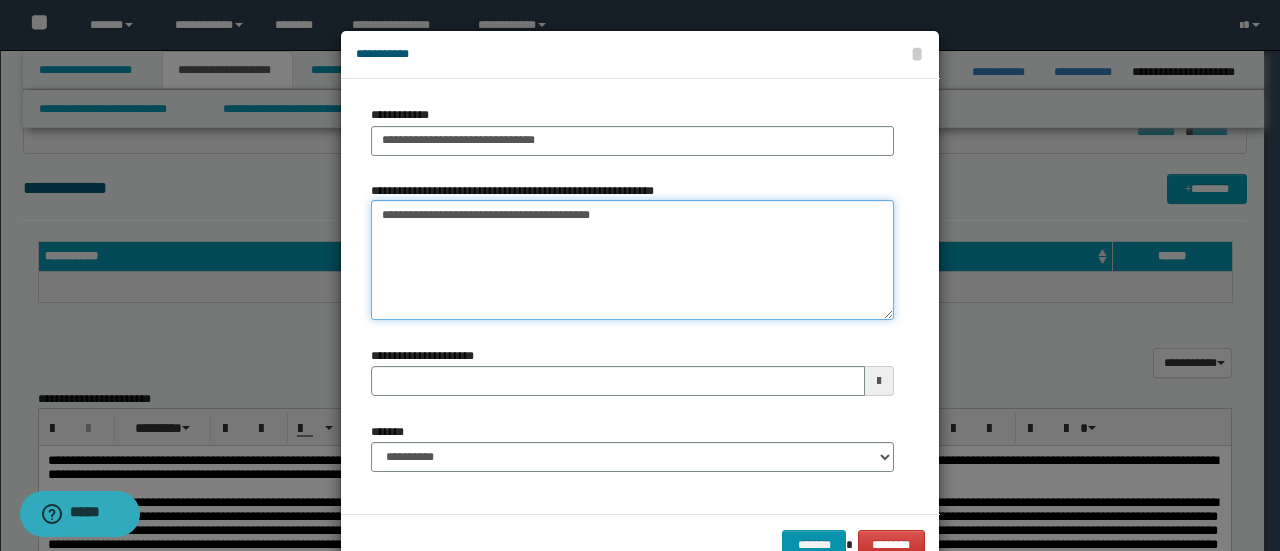 type on "**********" 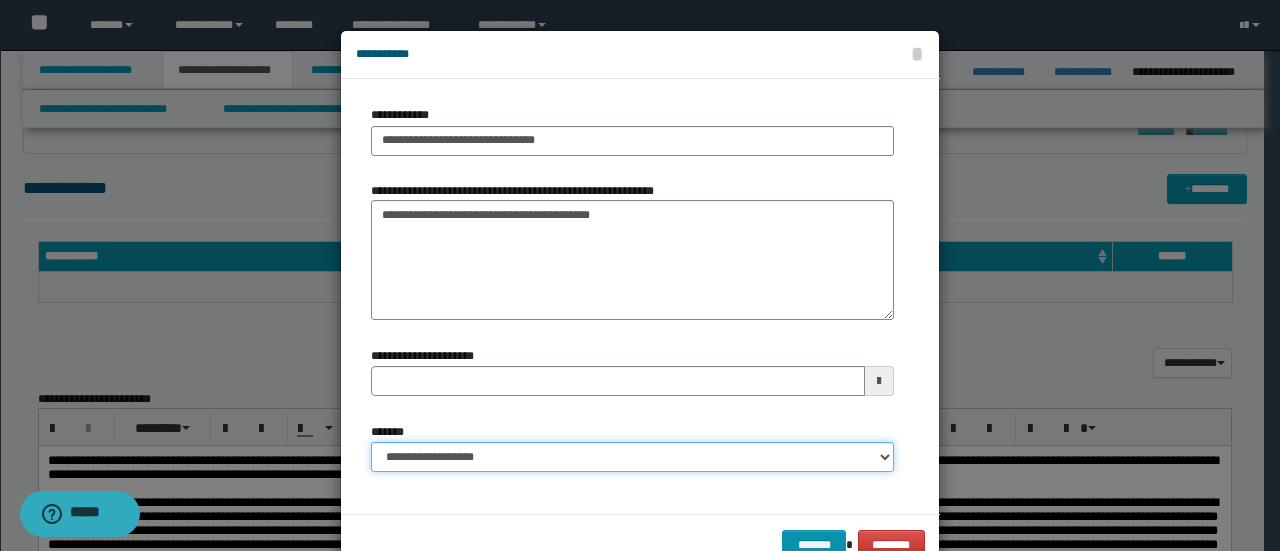 select on "*" 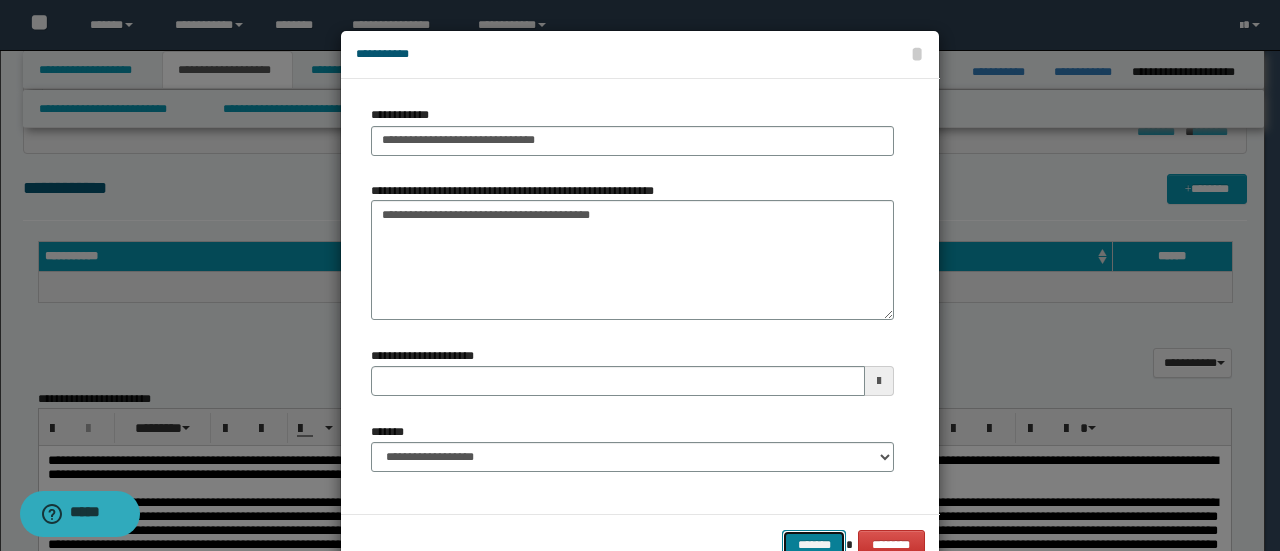 scroll, scrollTop: 6, scrollLeft: 0, axis: vertical 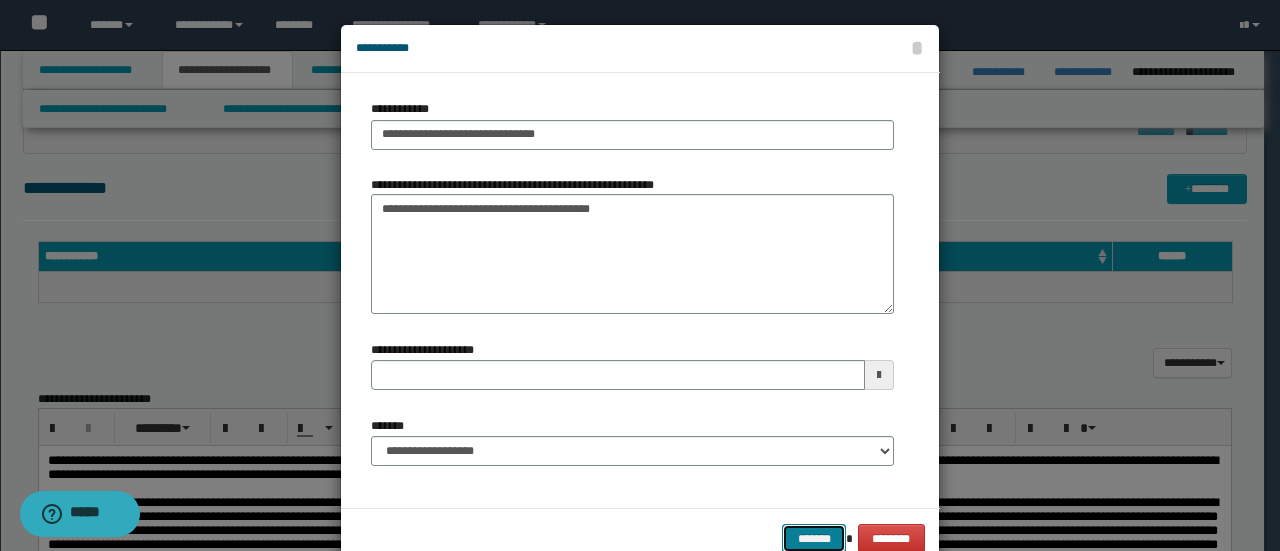 type 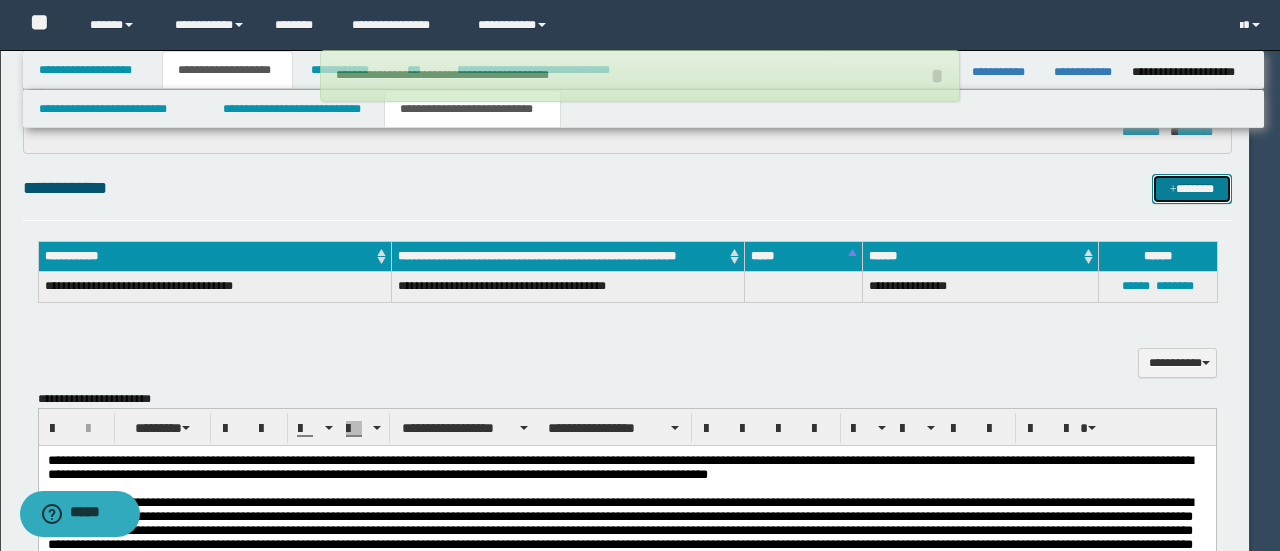 type 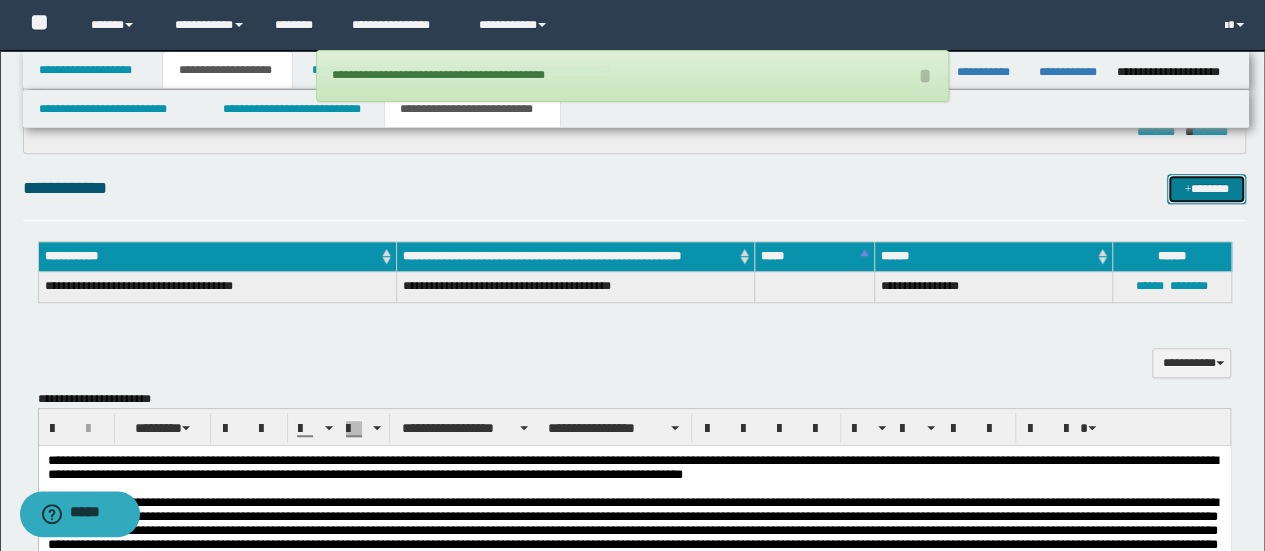 type 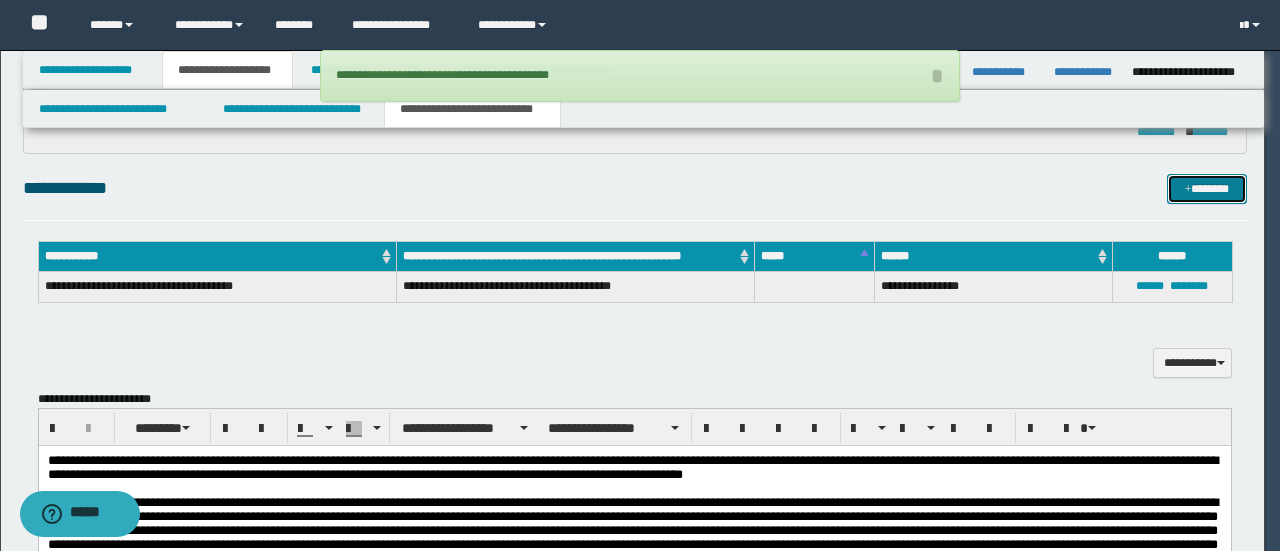 scroll, scrollTop: 0, scrollLeft: 0, axis: both 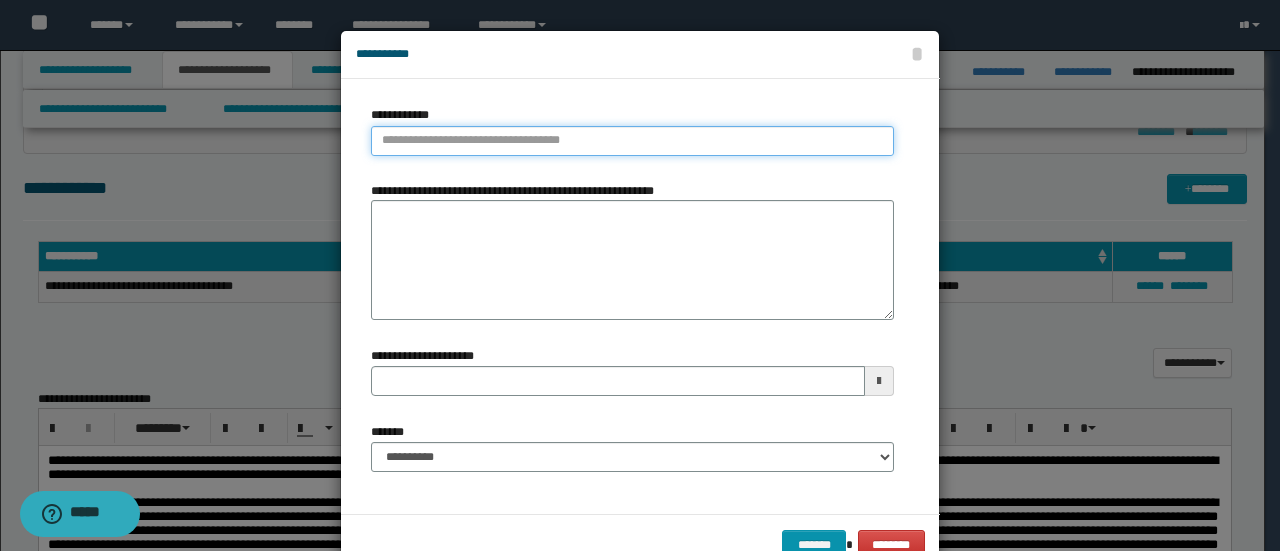 type on "**********" 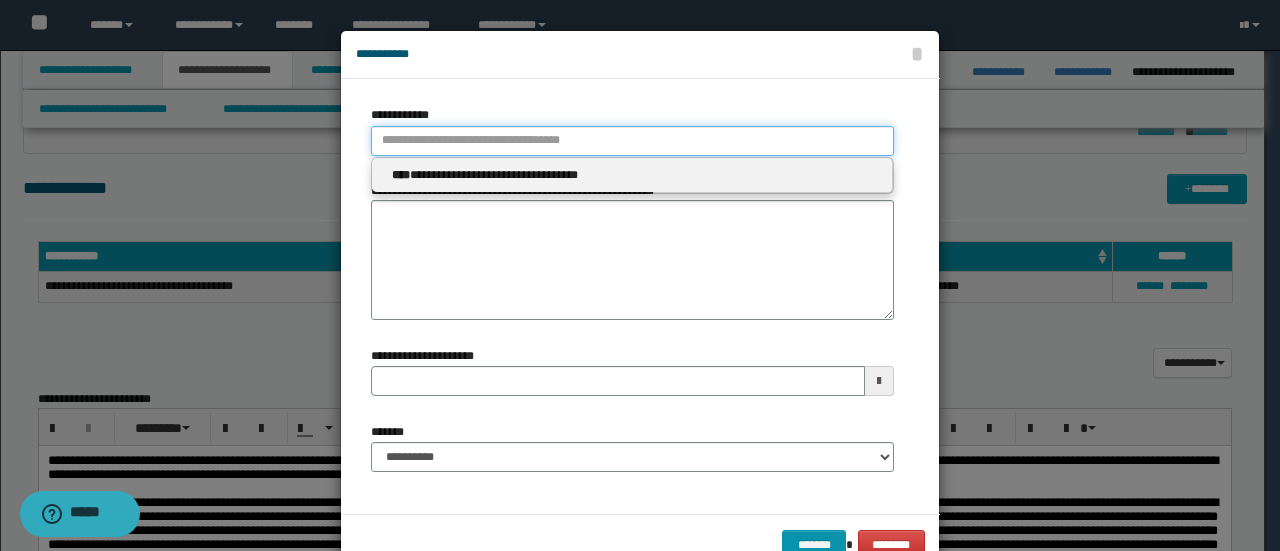 type 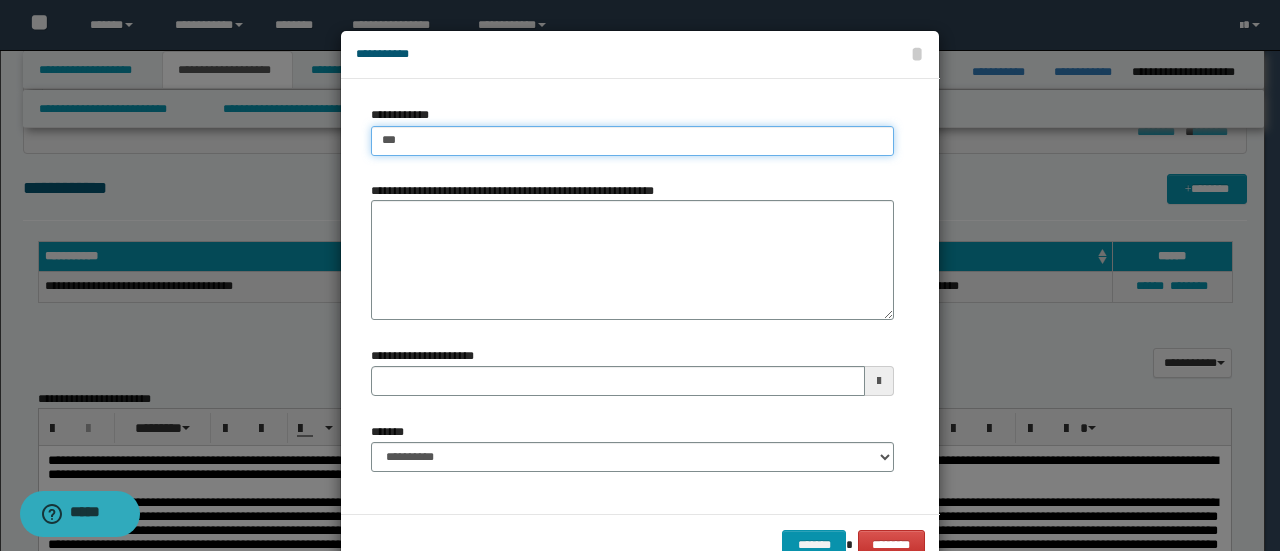 type on "****" 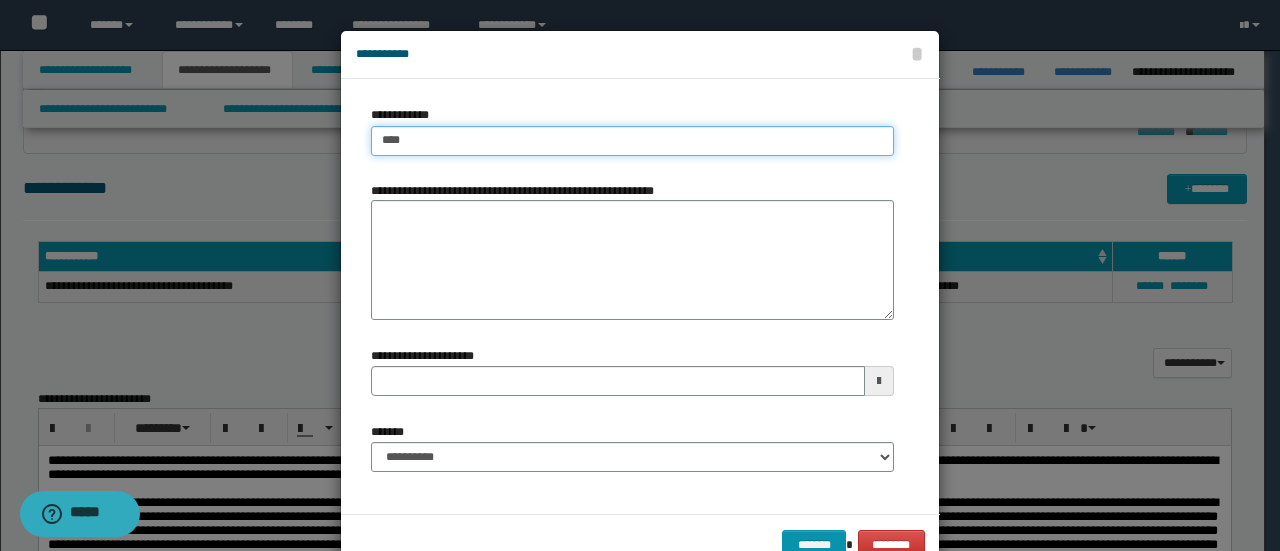 type on "****" 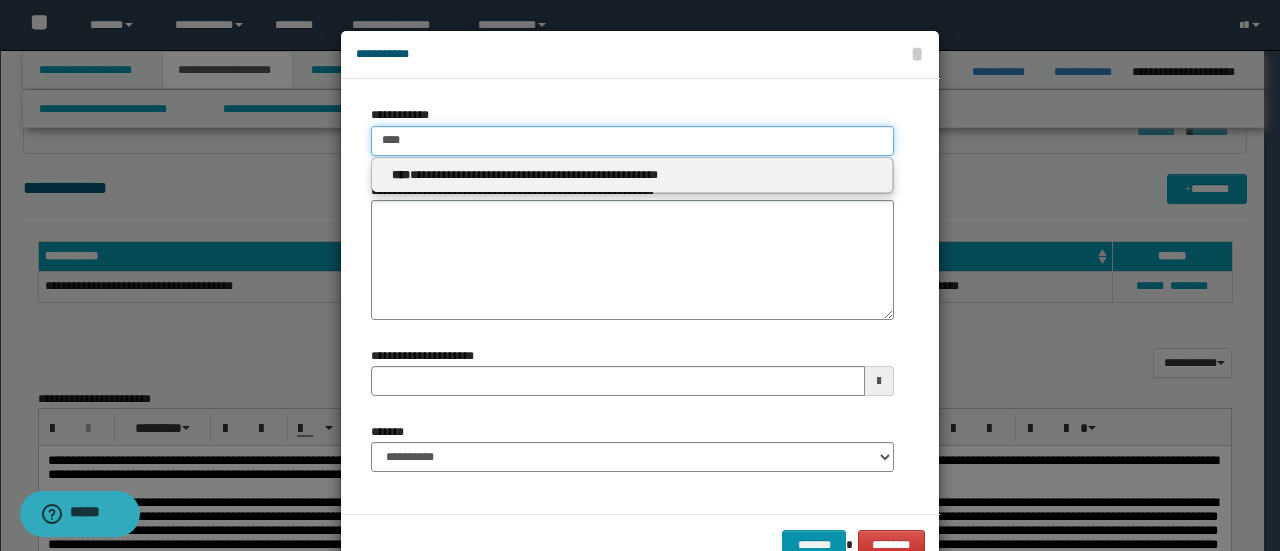 type 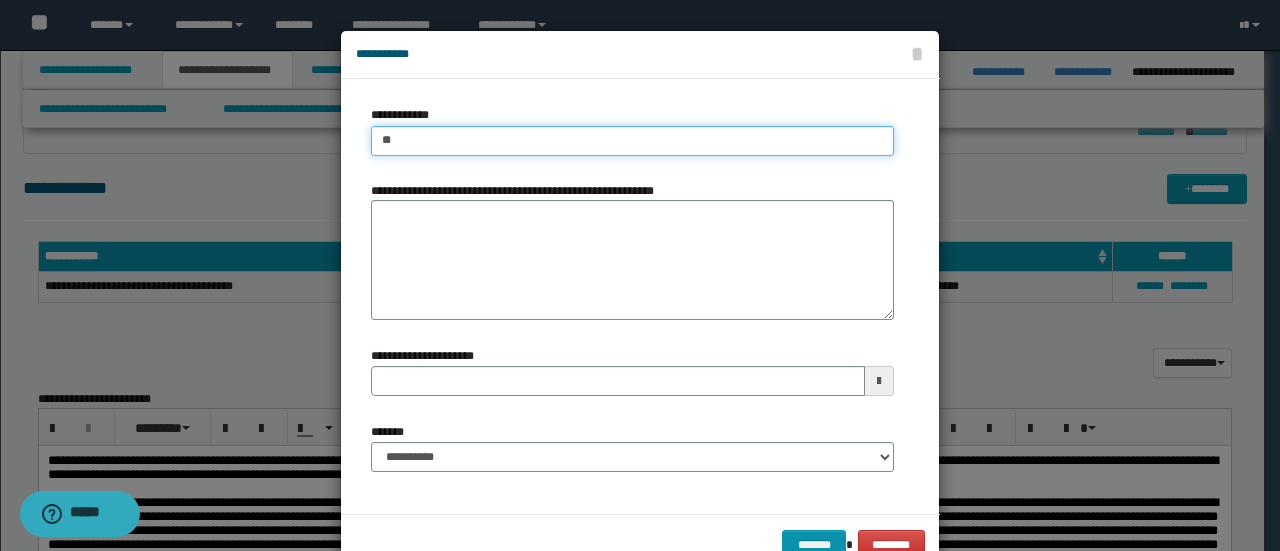 type on "*" 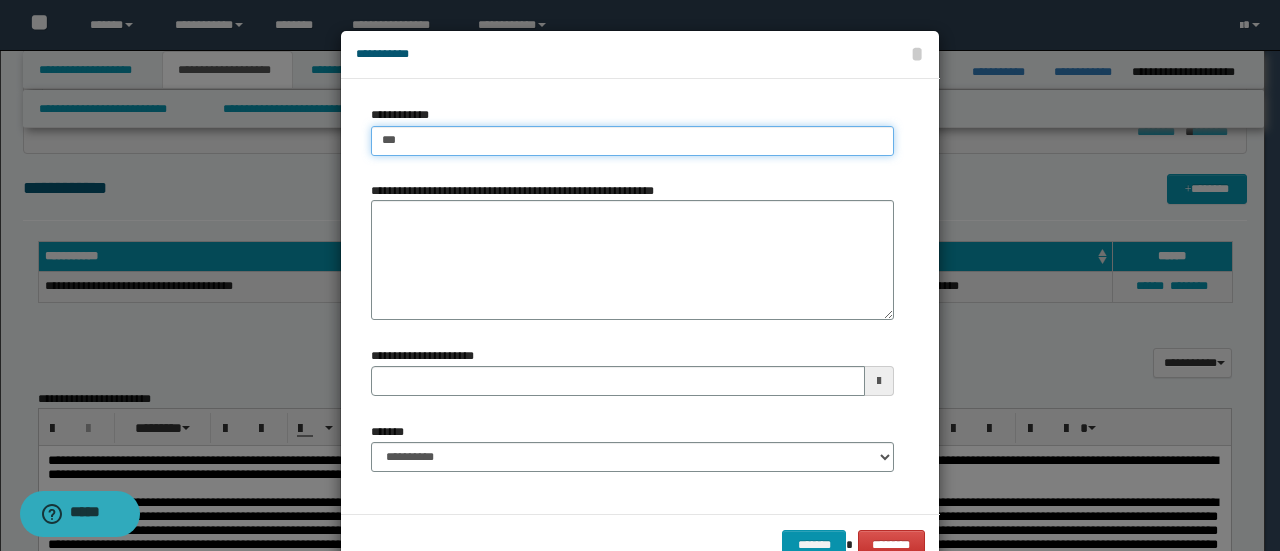 type on "****" 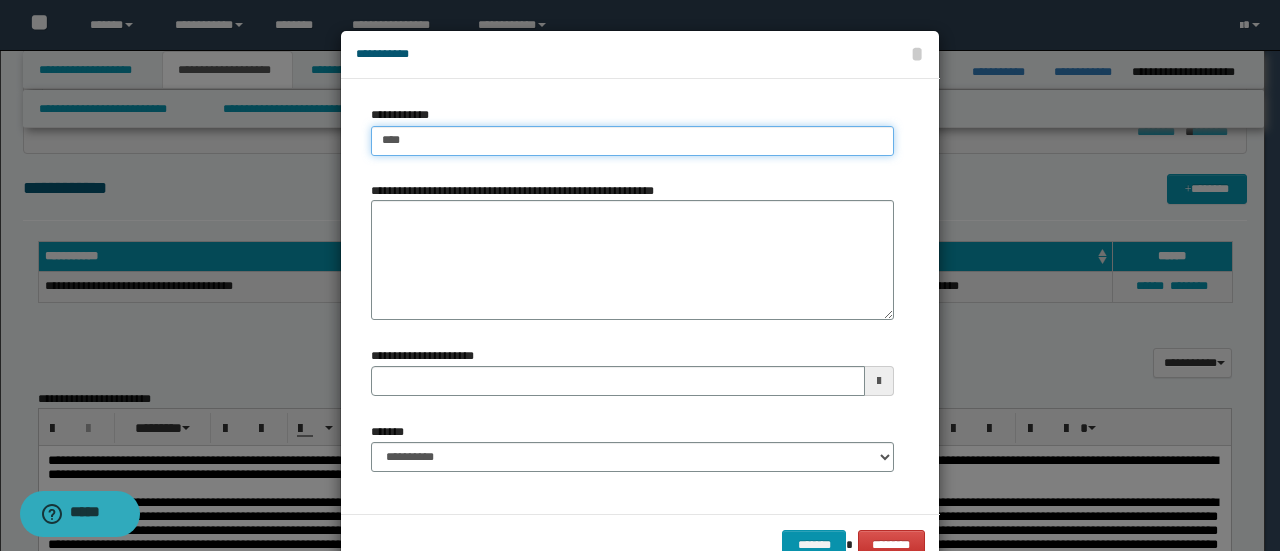 type on "****" 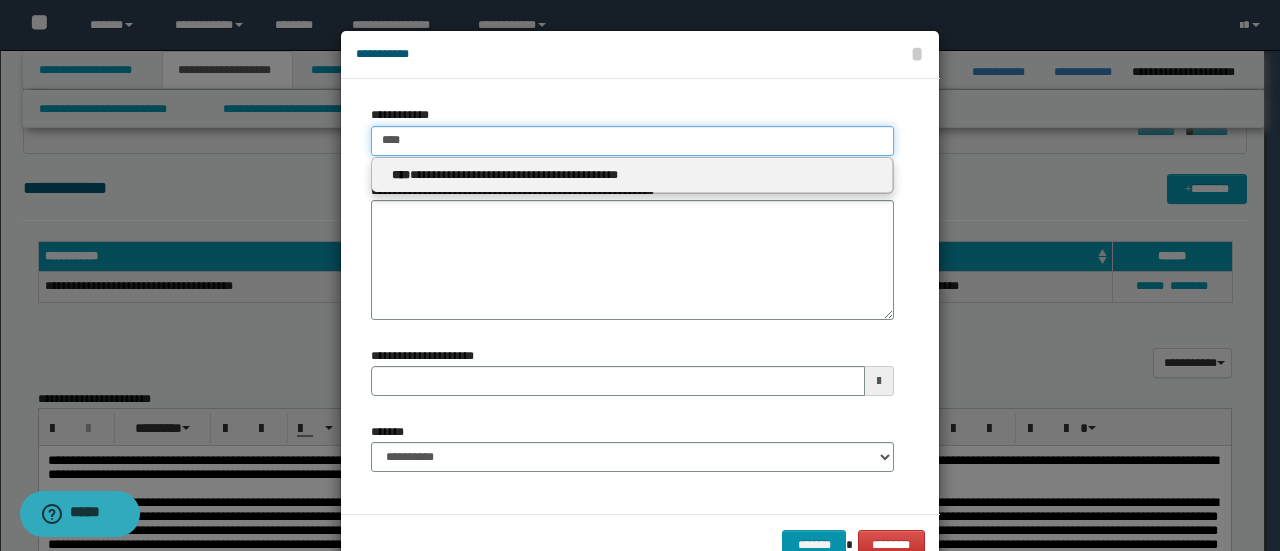 type 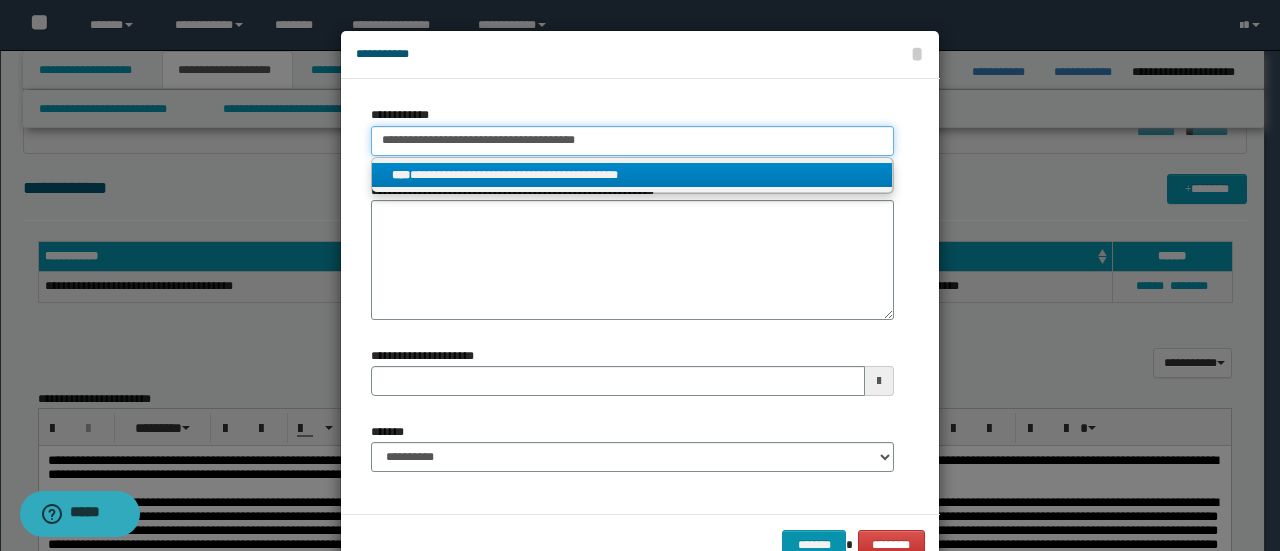 type on "**********" 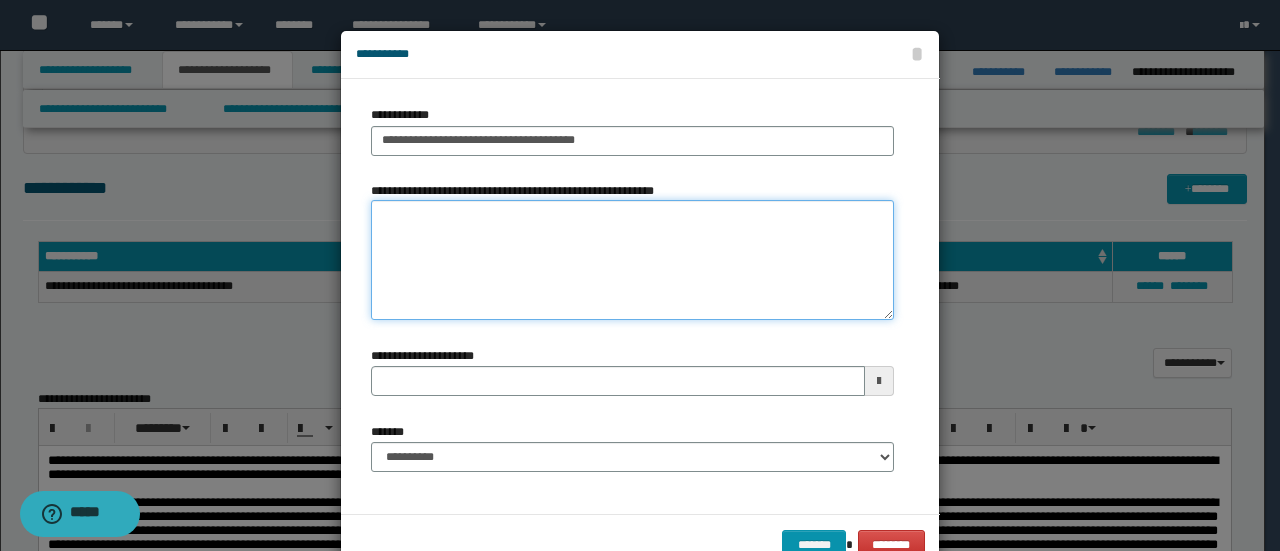 paste on "**********" 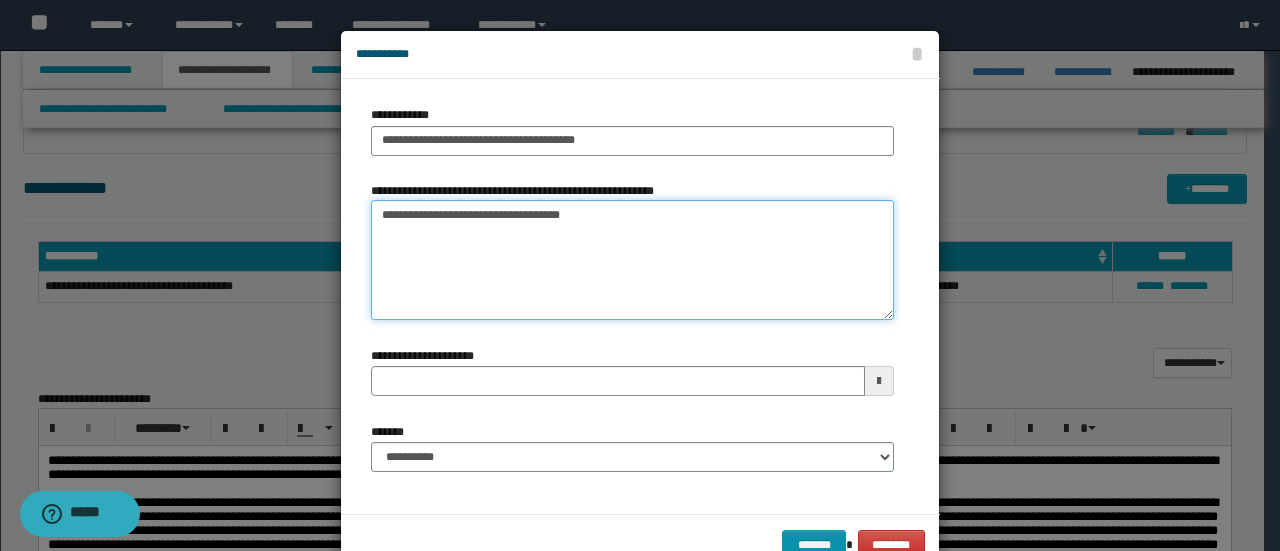 type on "**********" 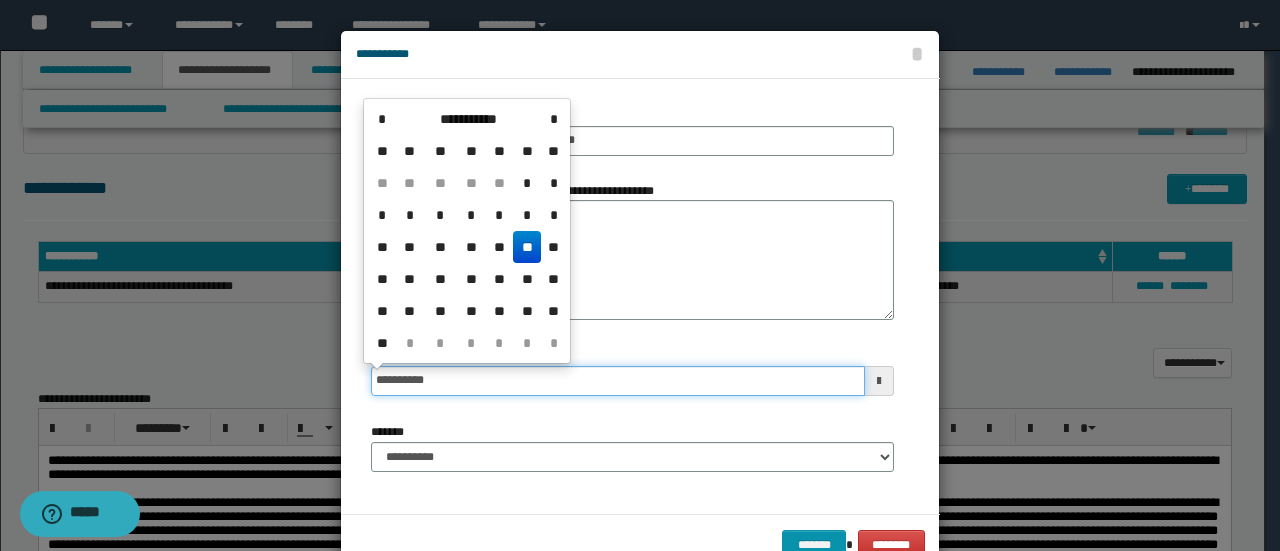 type on "**********" 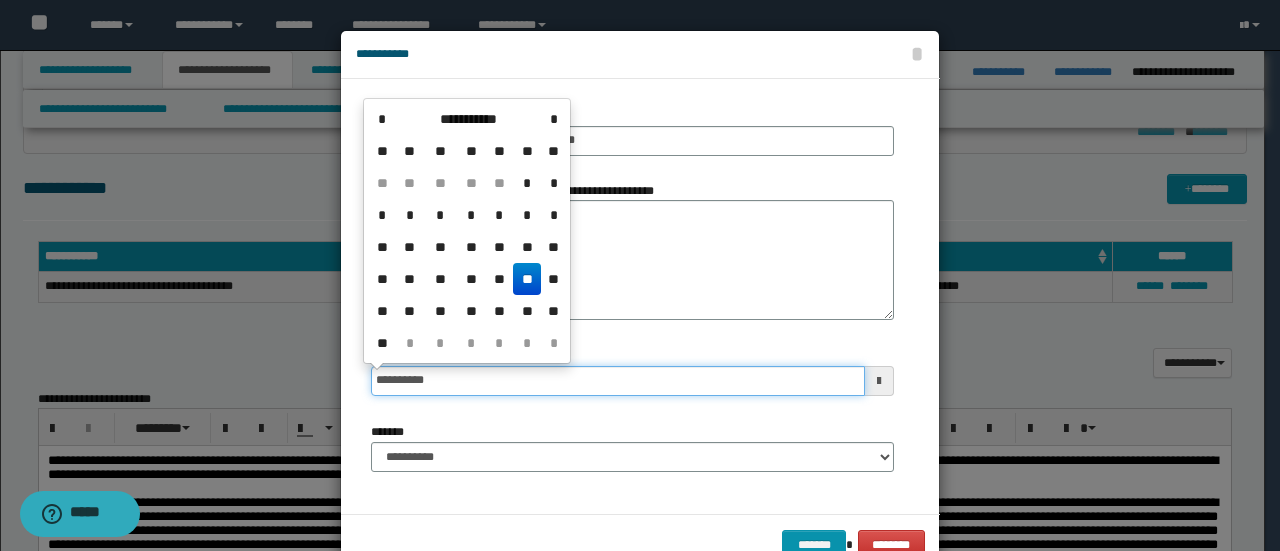 type 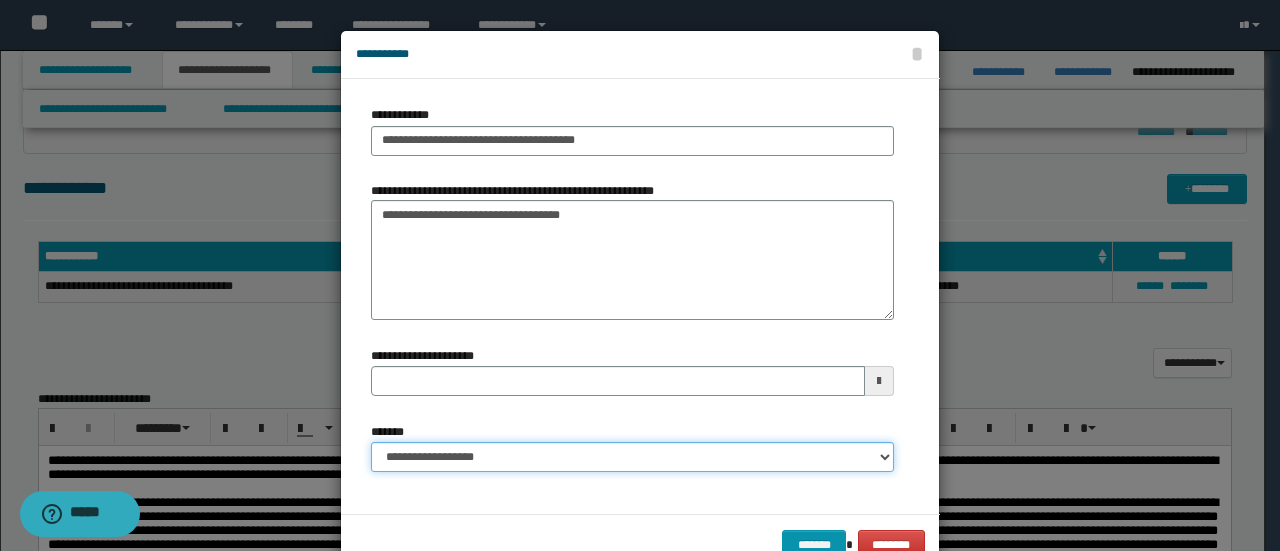 select on "*" 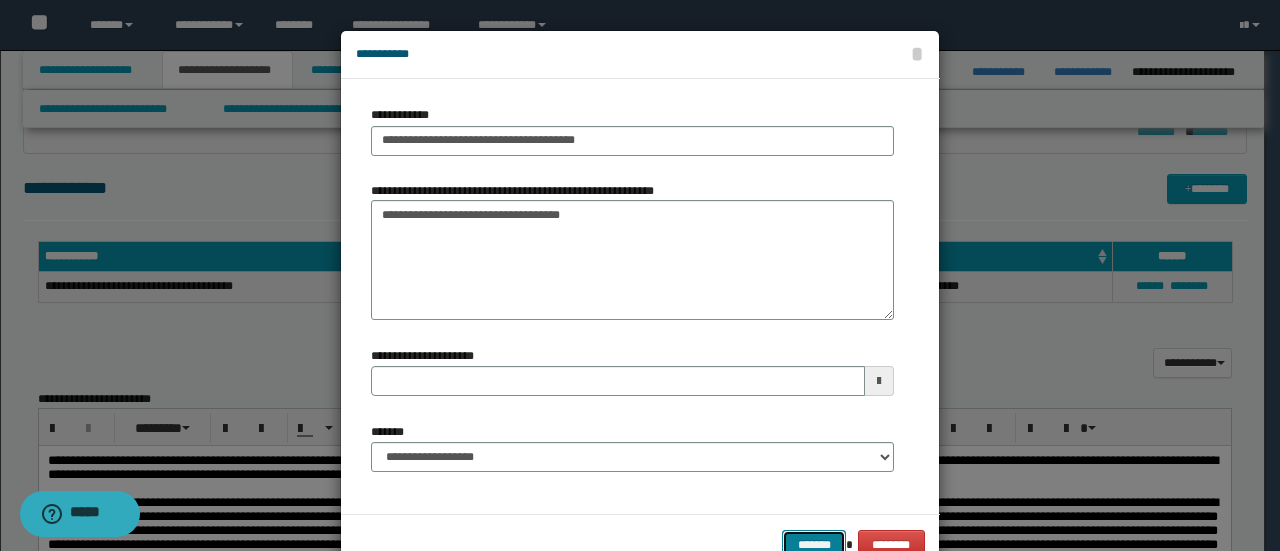 scroll, scrollTop: 6, scrollLeft: 0, axis: vertical 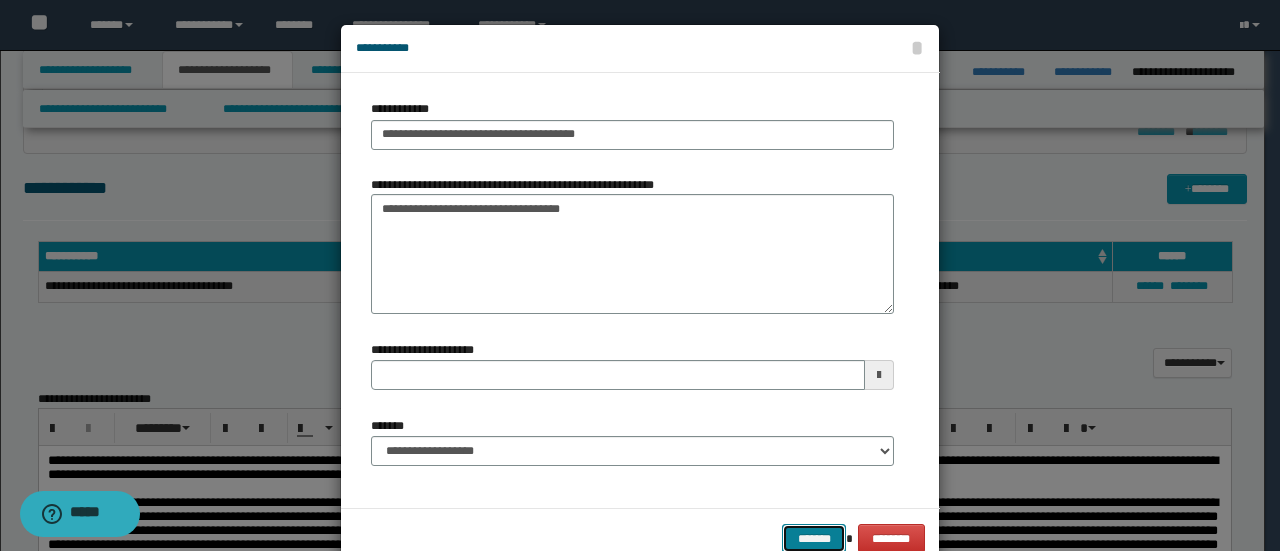 click on "*******" at bounding box center [814, 538] 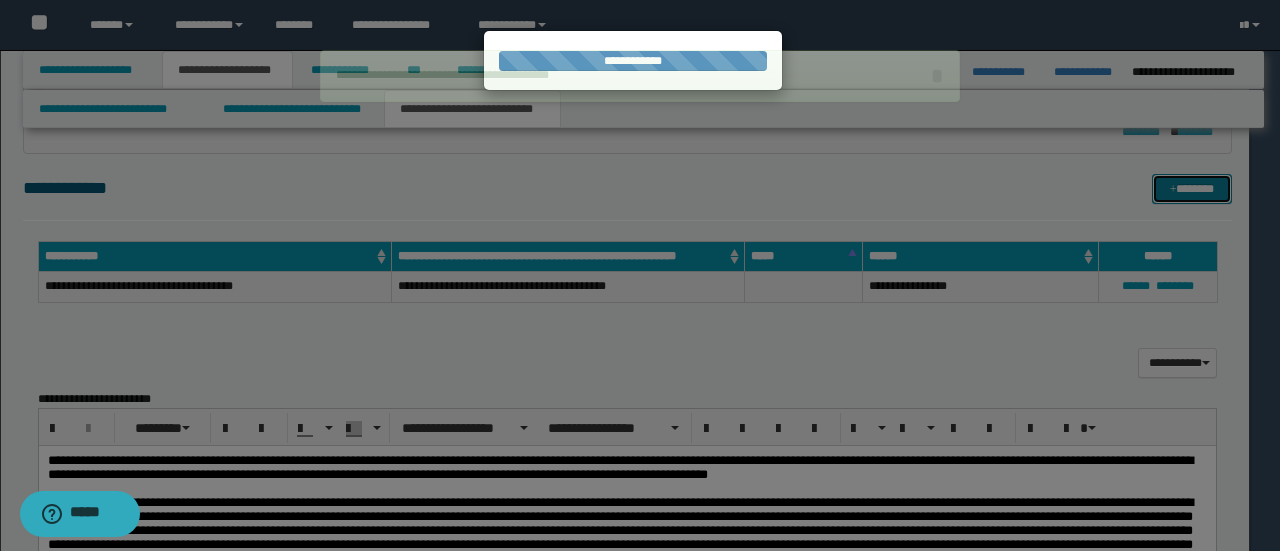 type 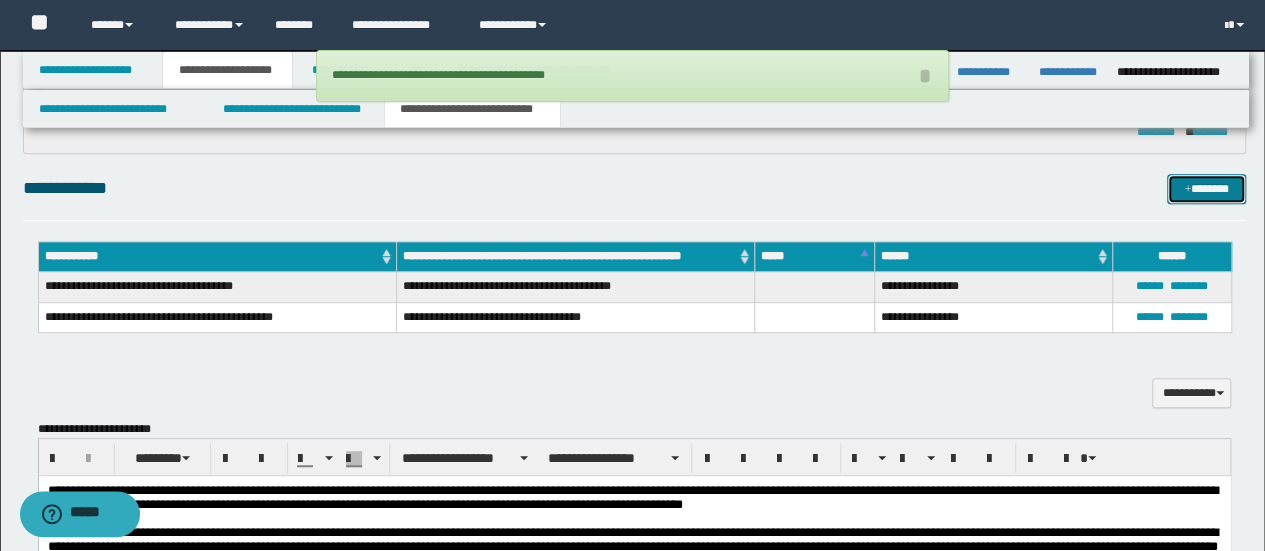 click on "*******" at bounding box center (1206, 188) 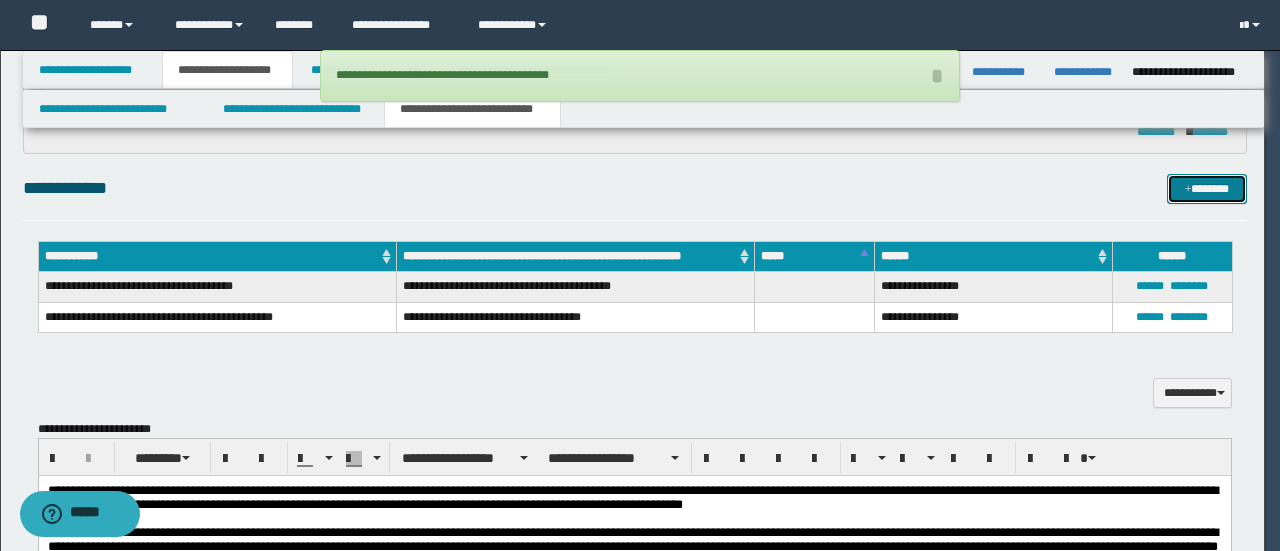 scroll, scrollTop: 0, scrollLeft: 0, axis: both 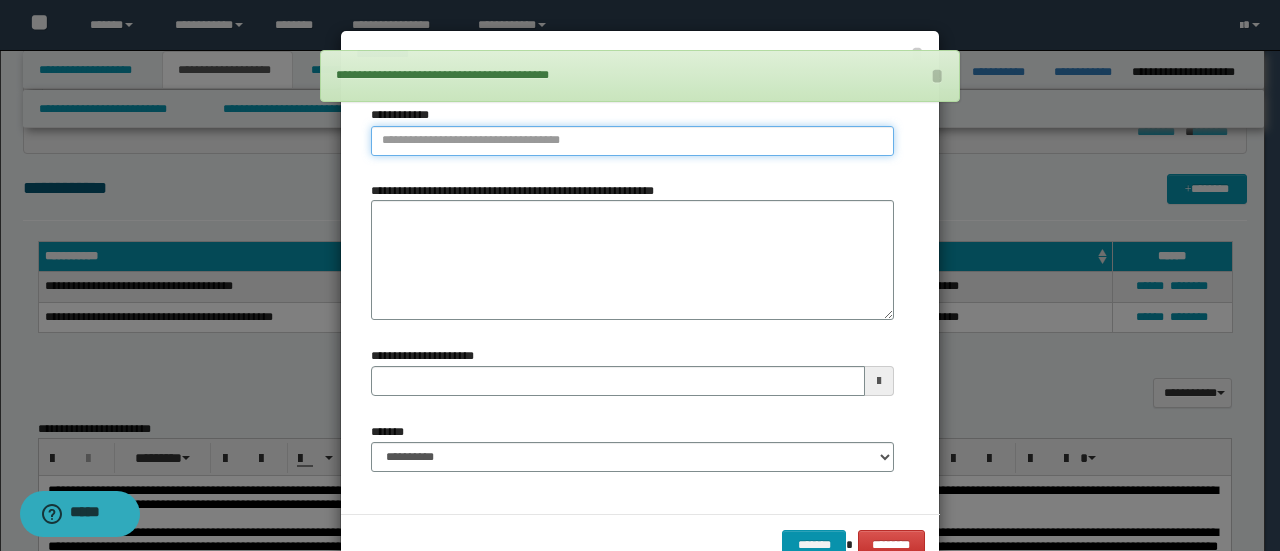 type on "**********" 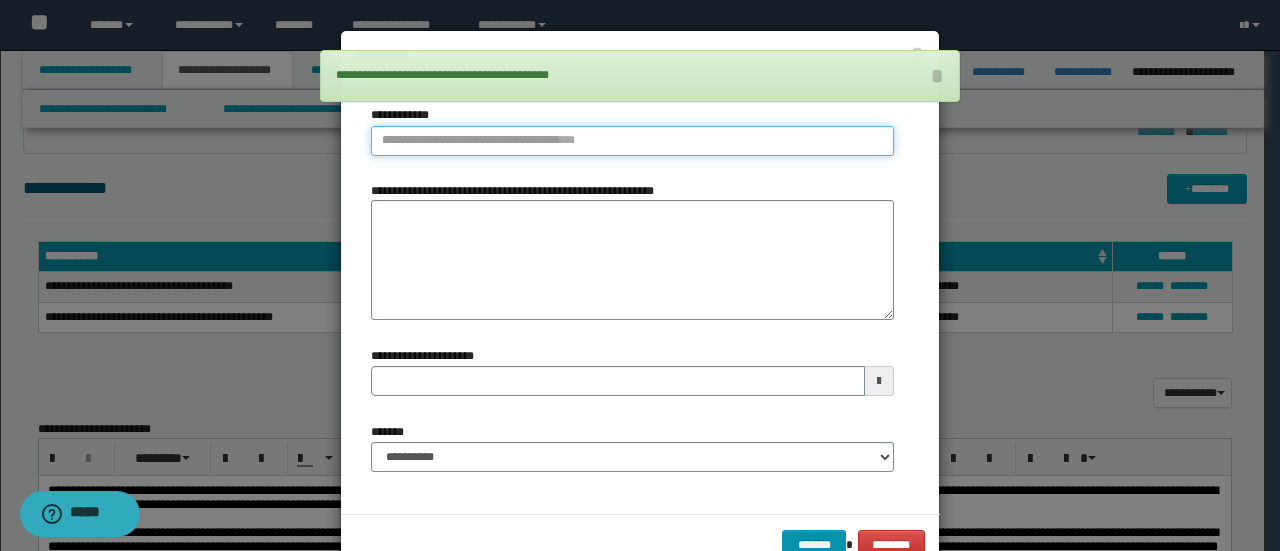 type 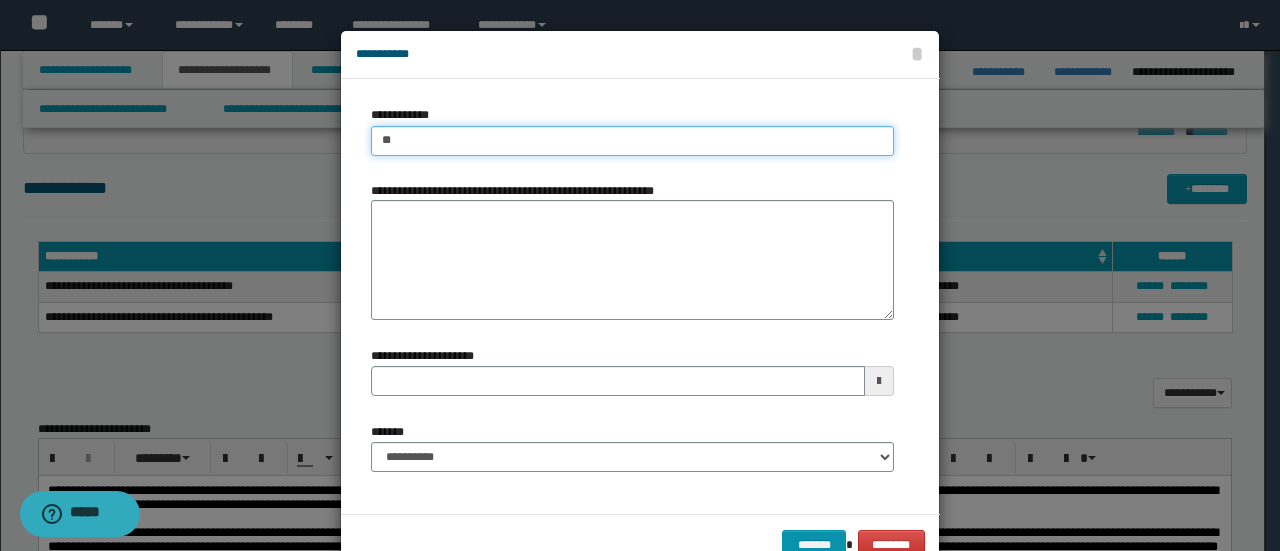 type on "*" 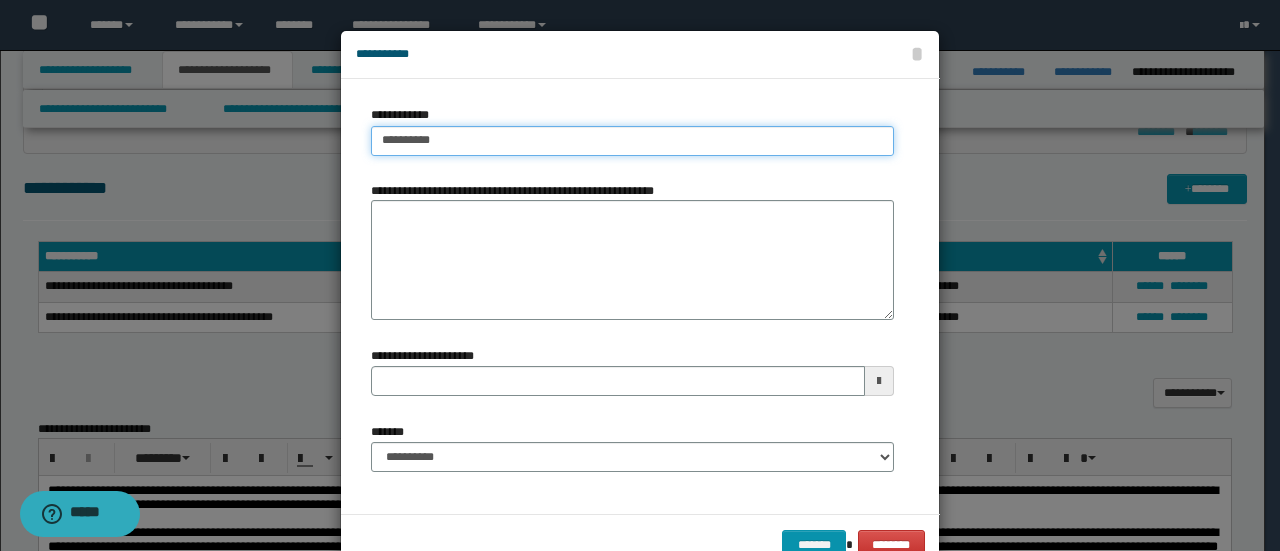 type on "**********" 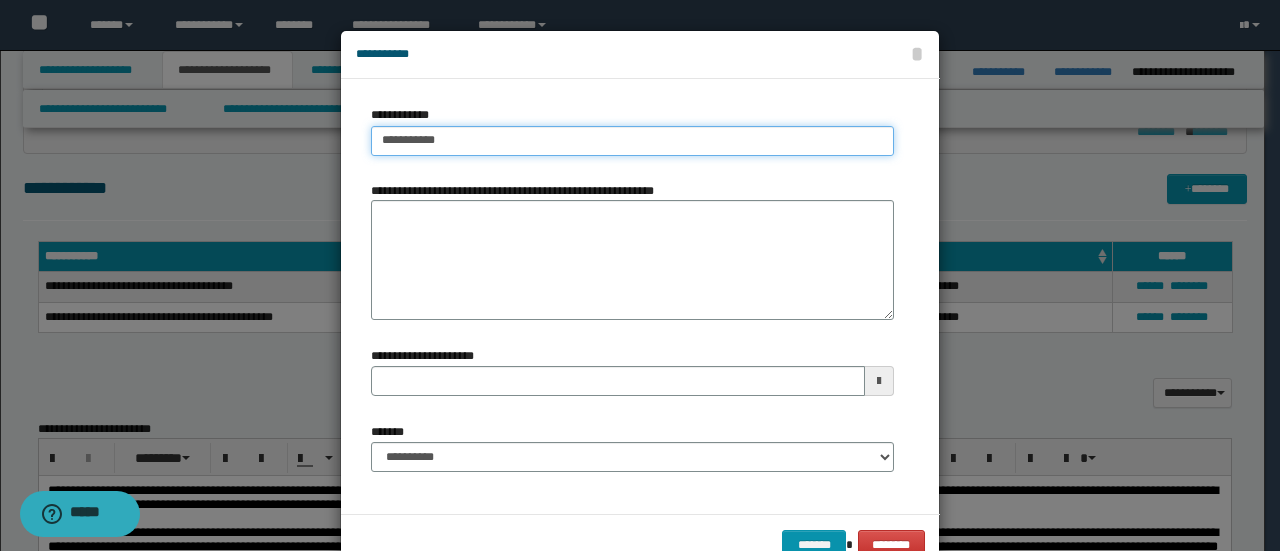 type on "**********" 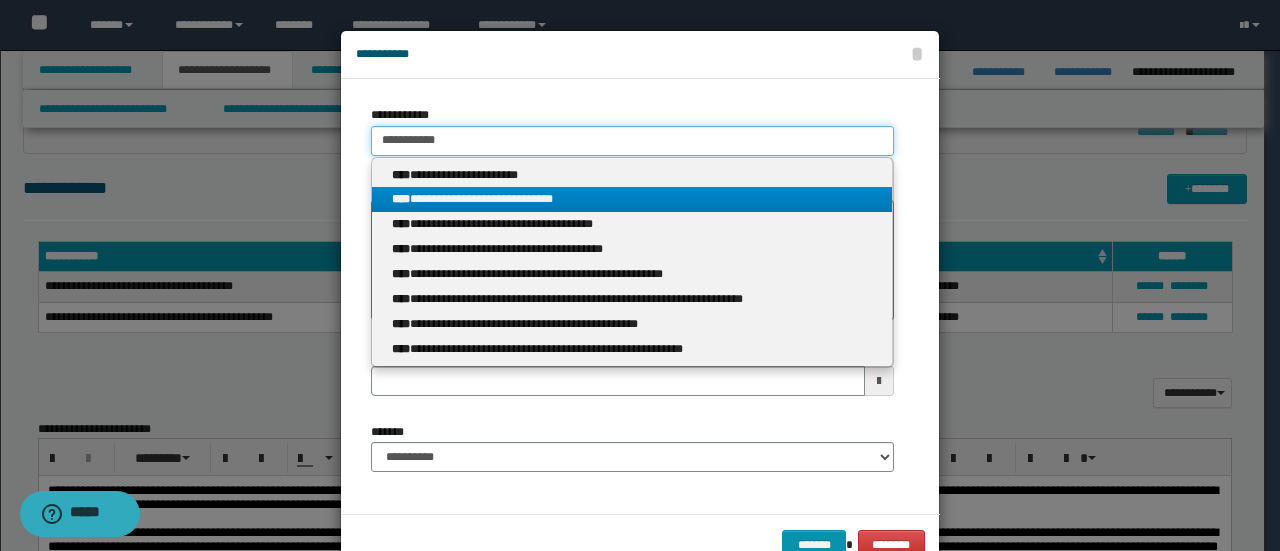 type 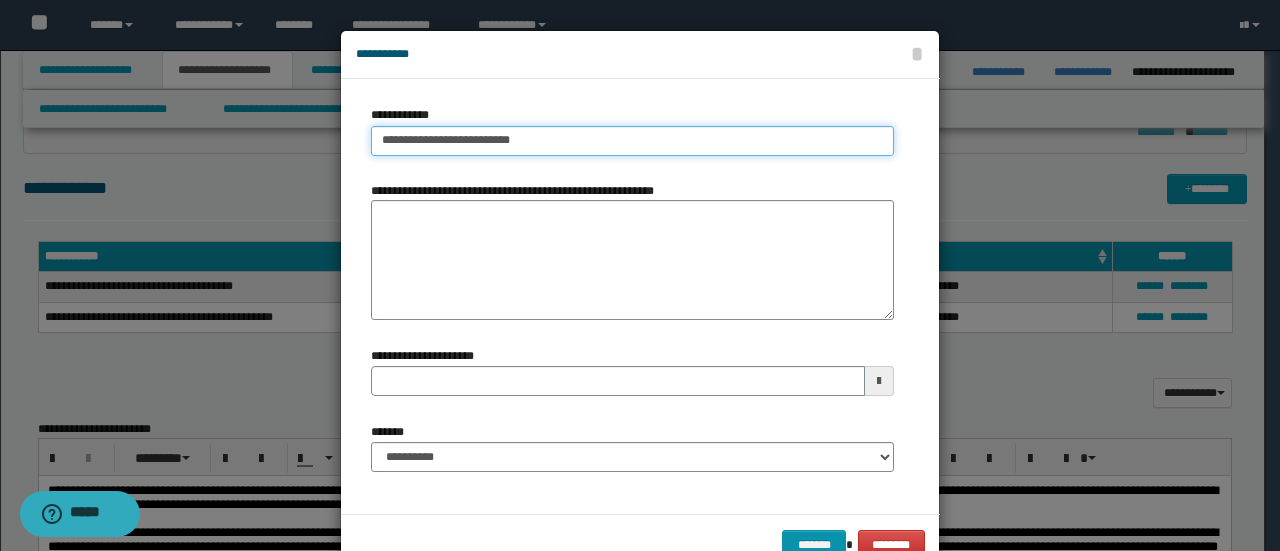 type on "**********" 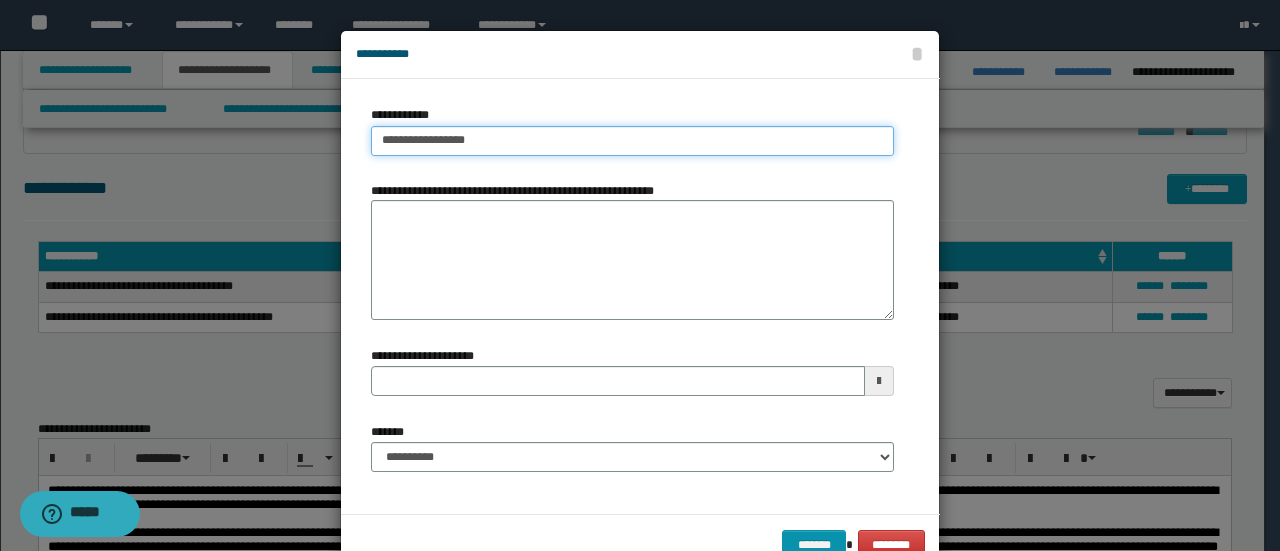 type on "**********" 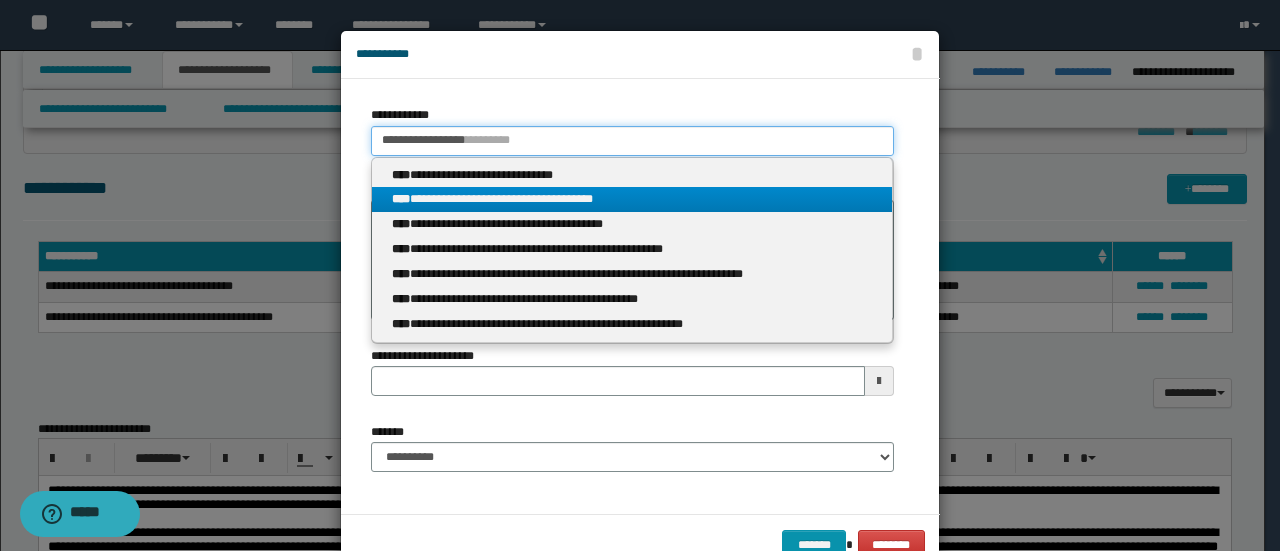 type 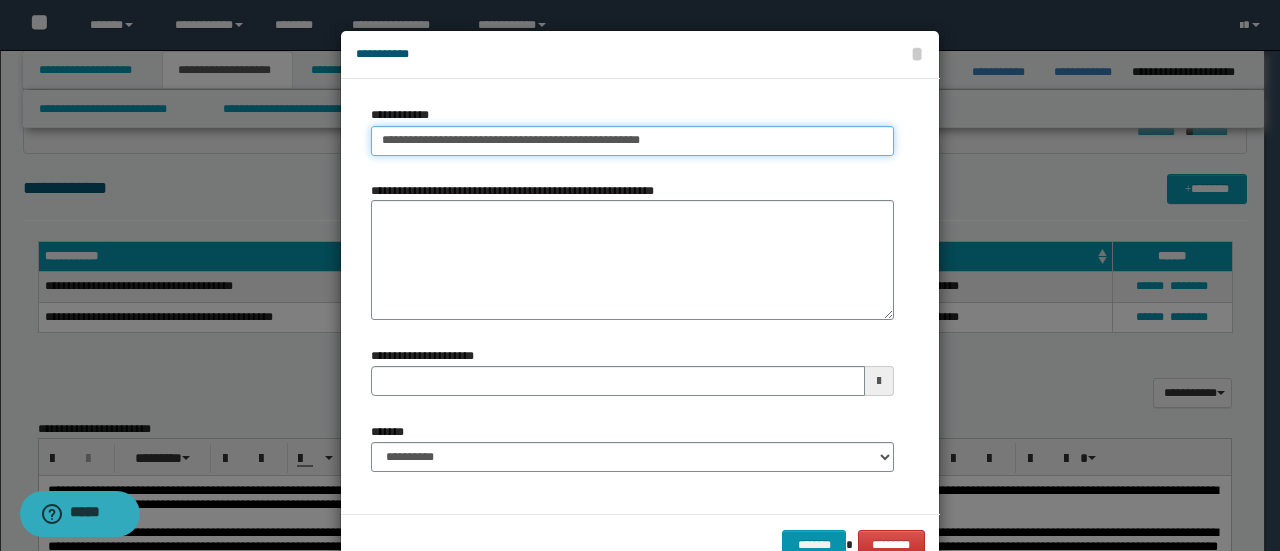 type on "**********" 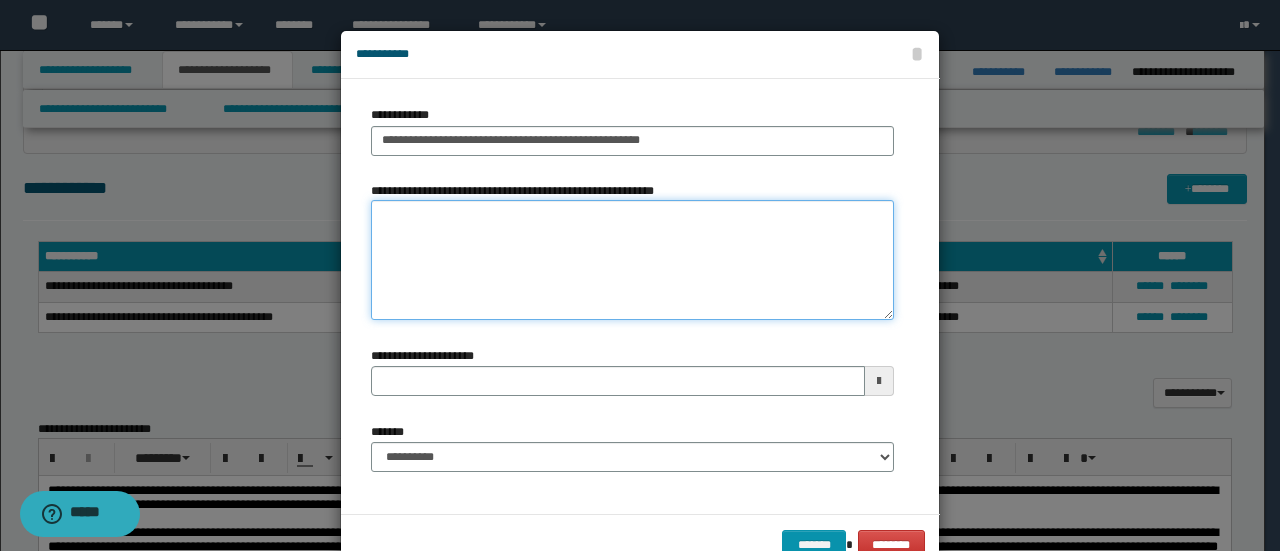 paste on "**********" 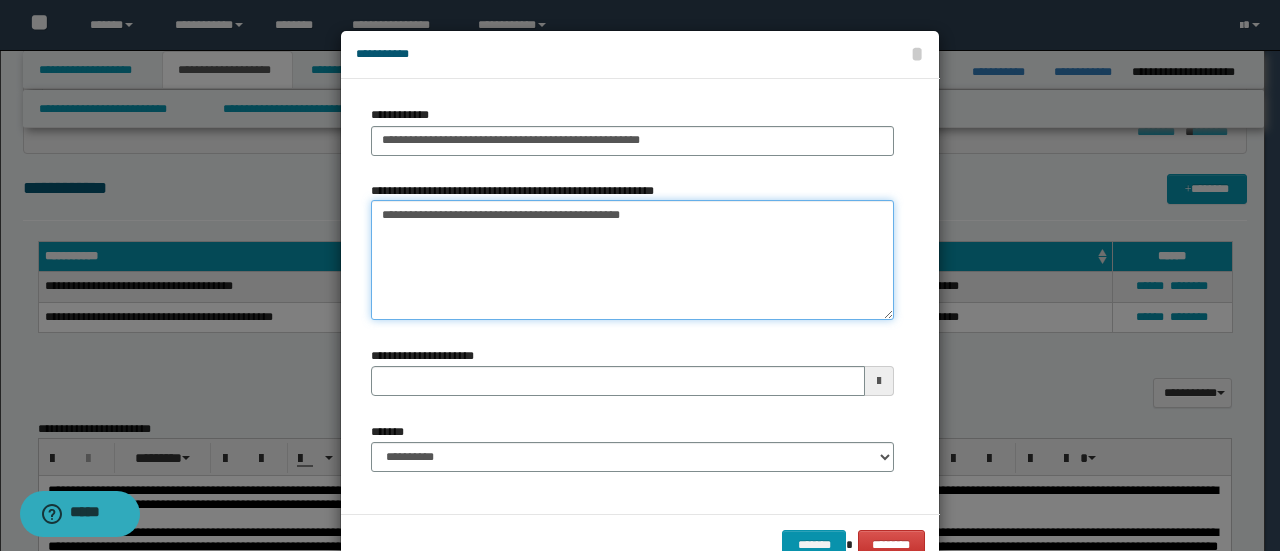 type on "**********" 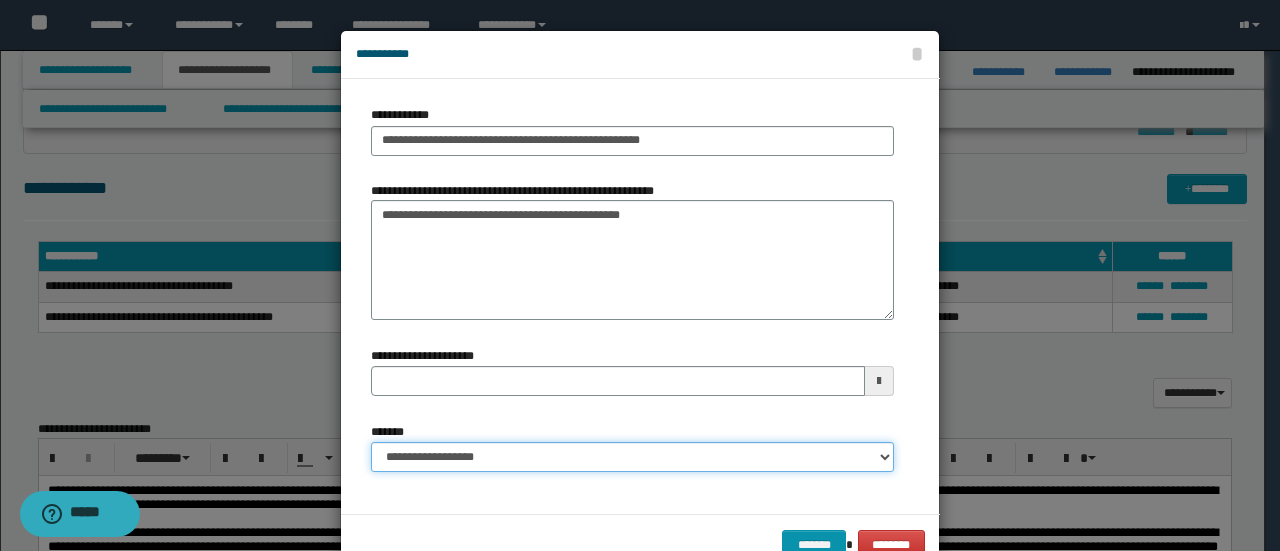 select on "*" 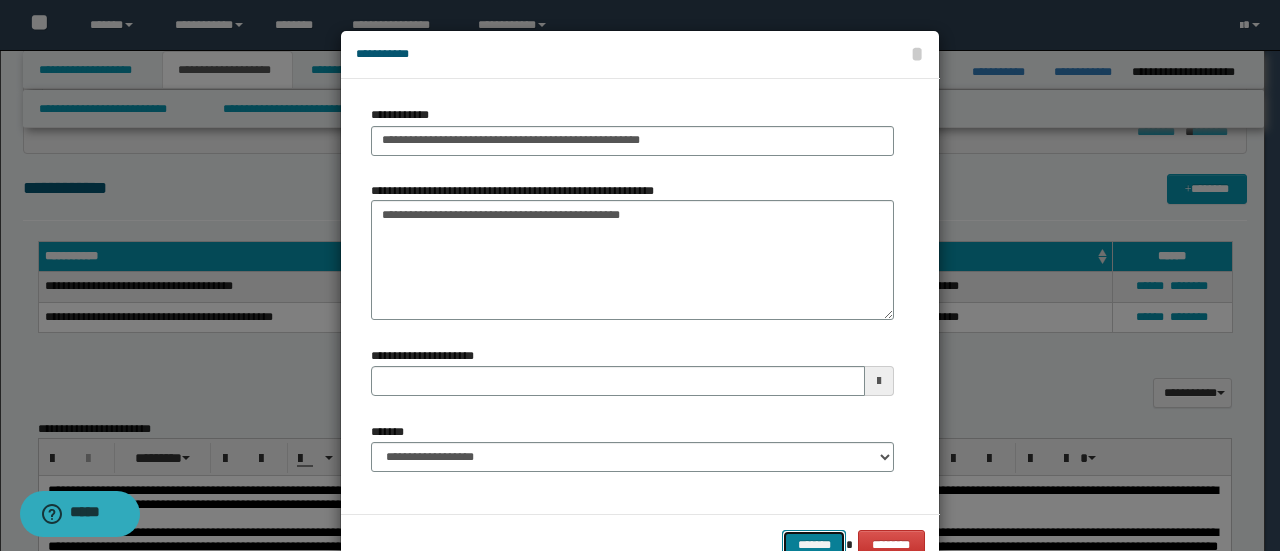 scroll, scrollTop: 6, scrollLeft: 0, axis: vertical 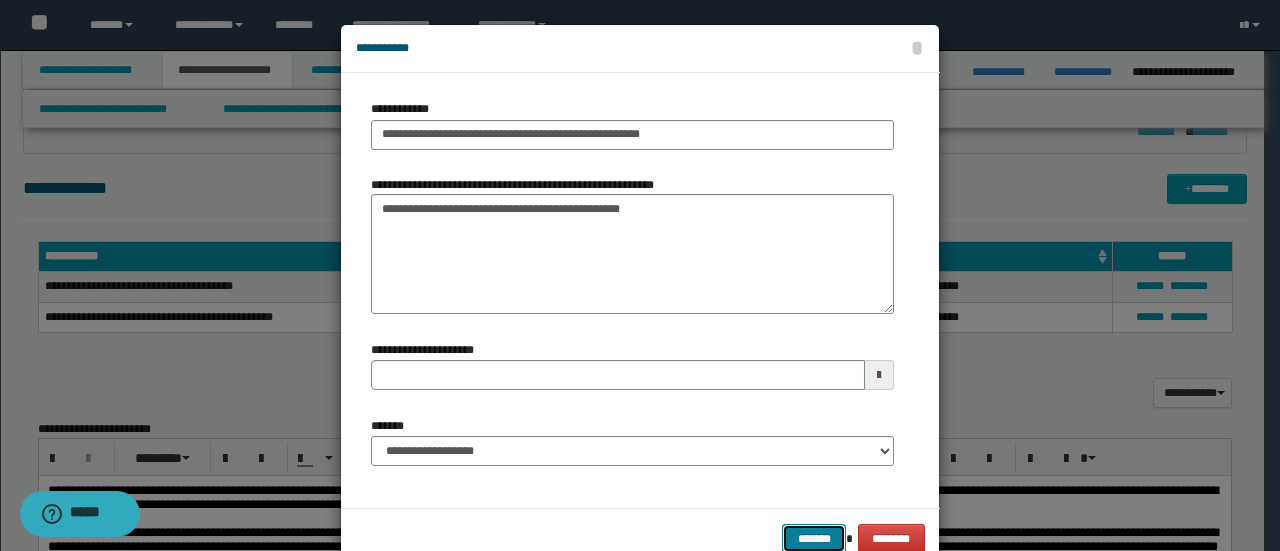 click on "*******" at bounding box center [814, 538] 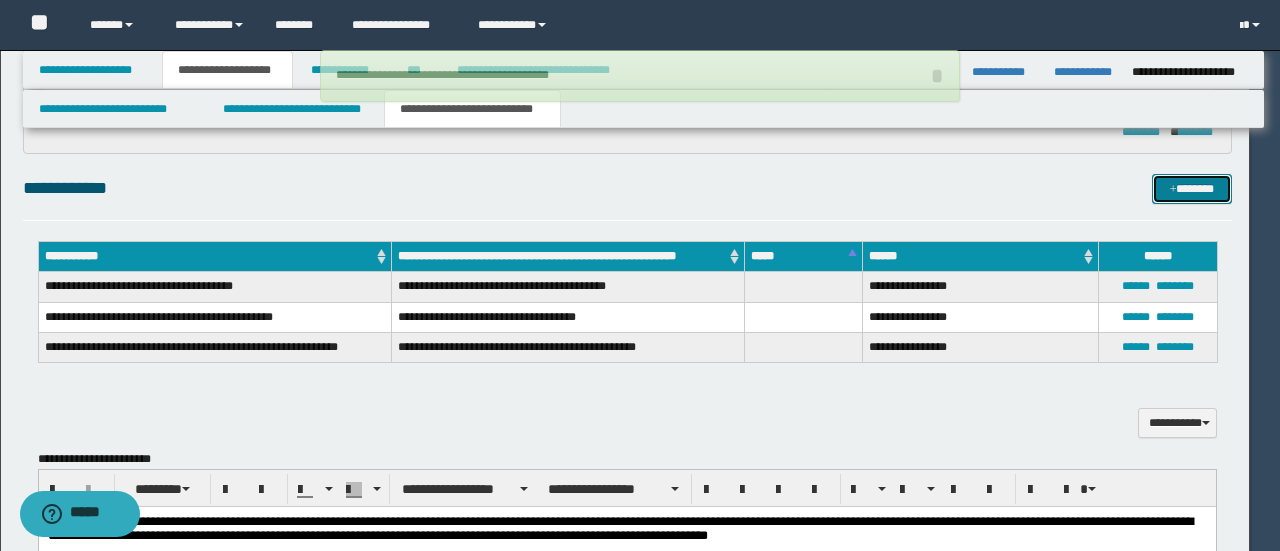 type 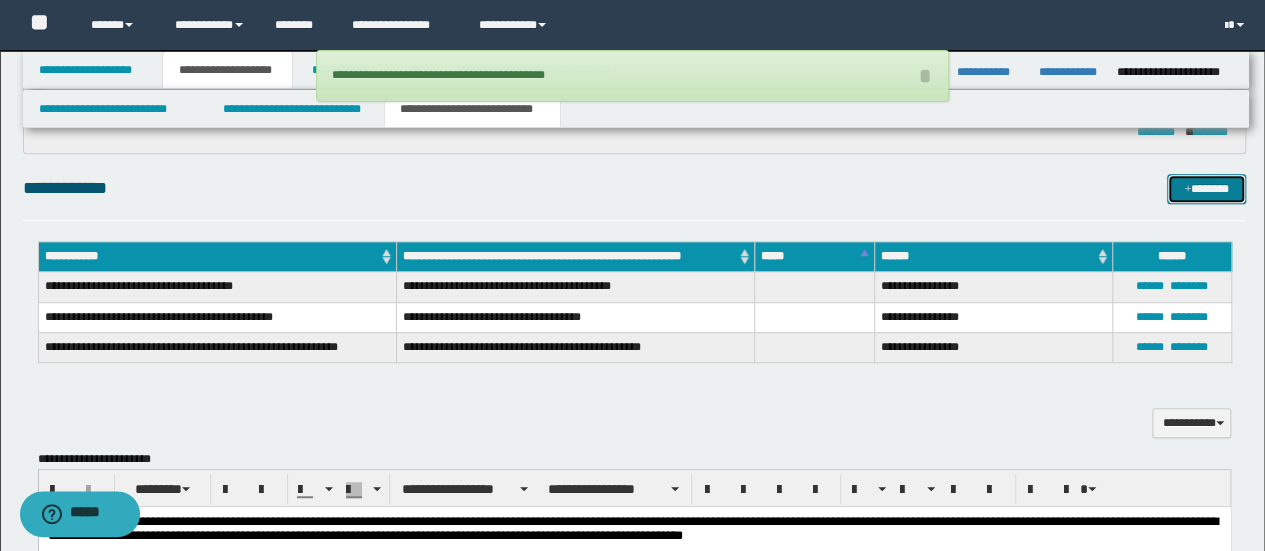 click on "*******" at bounding box center [1206, 188] 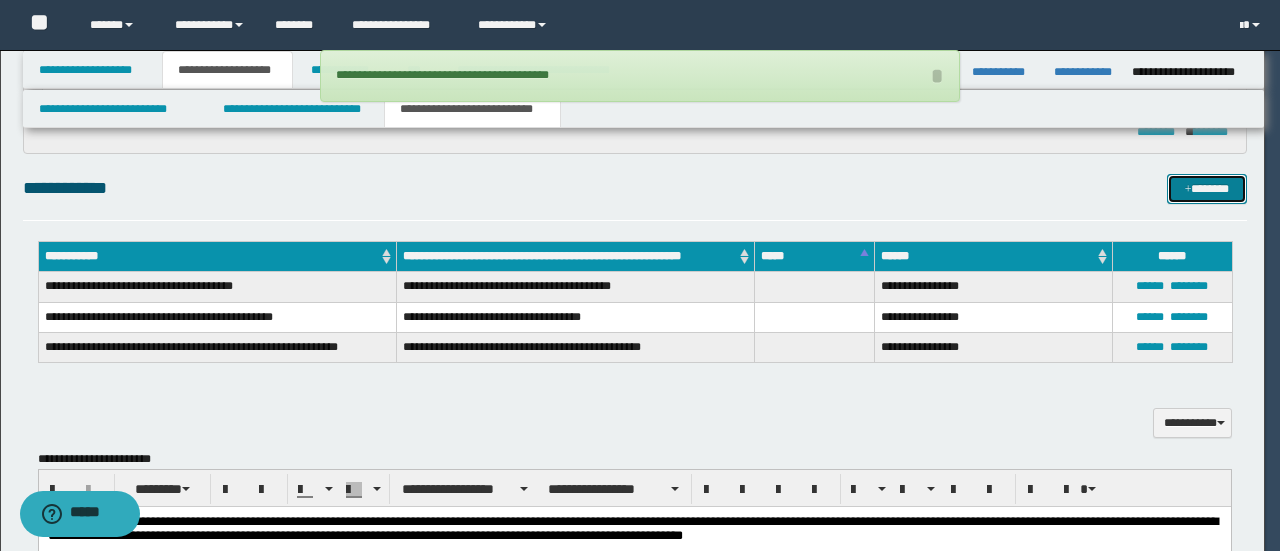 scroll, scrollTop: 0, scrollLeft: 0, axis: both 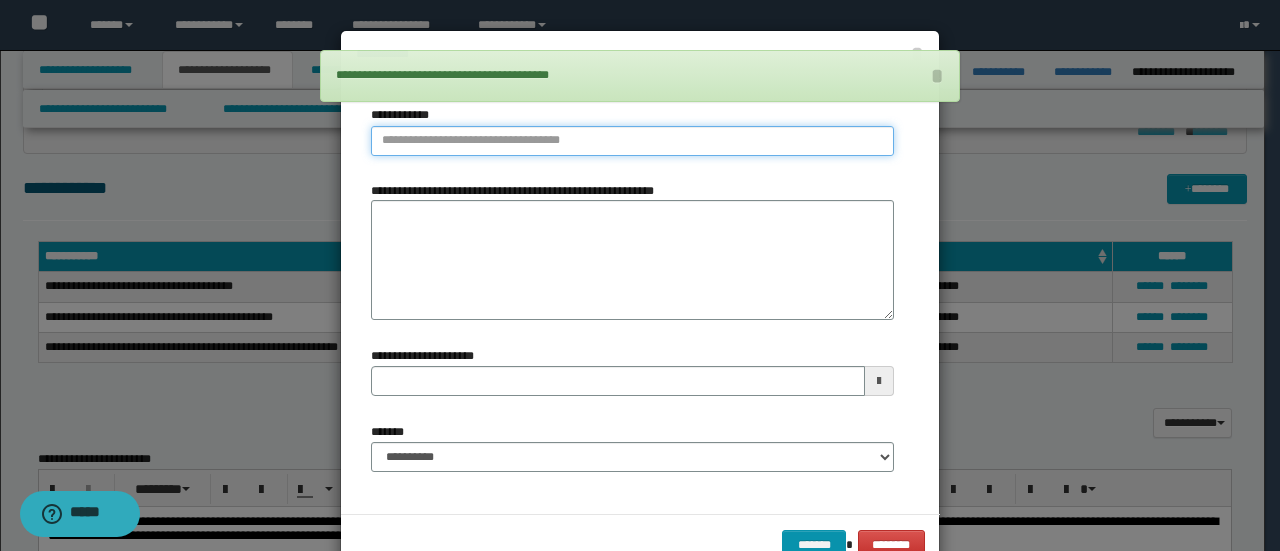 type on "**********" 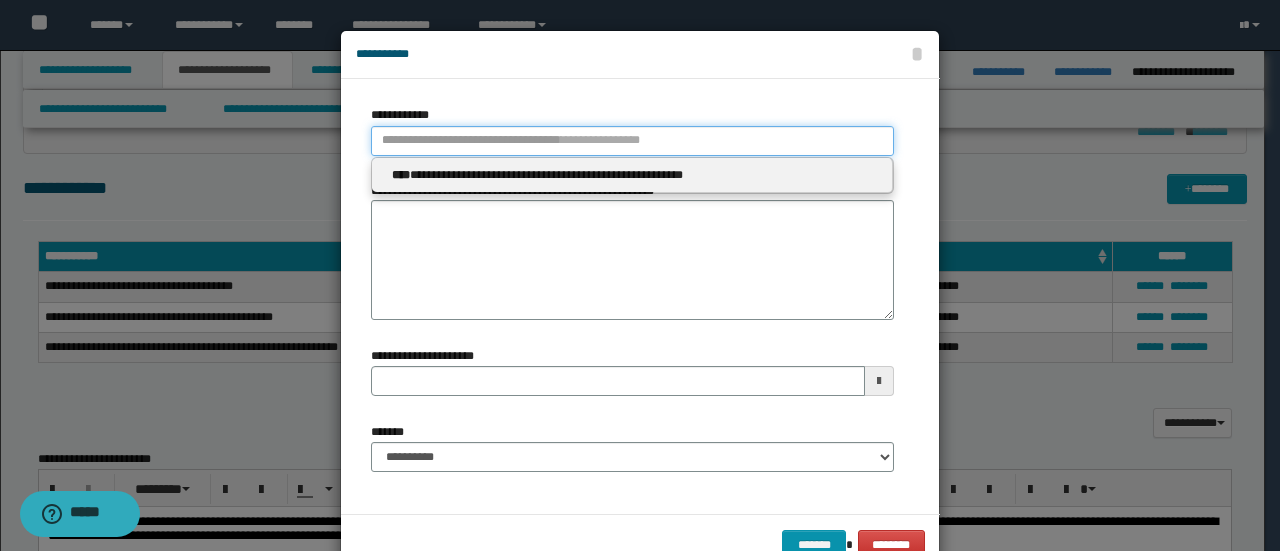 type 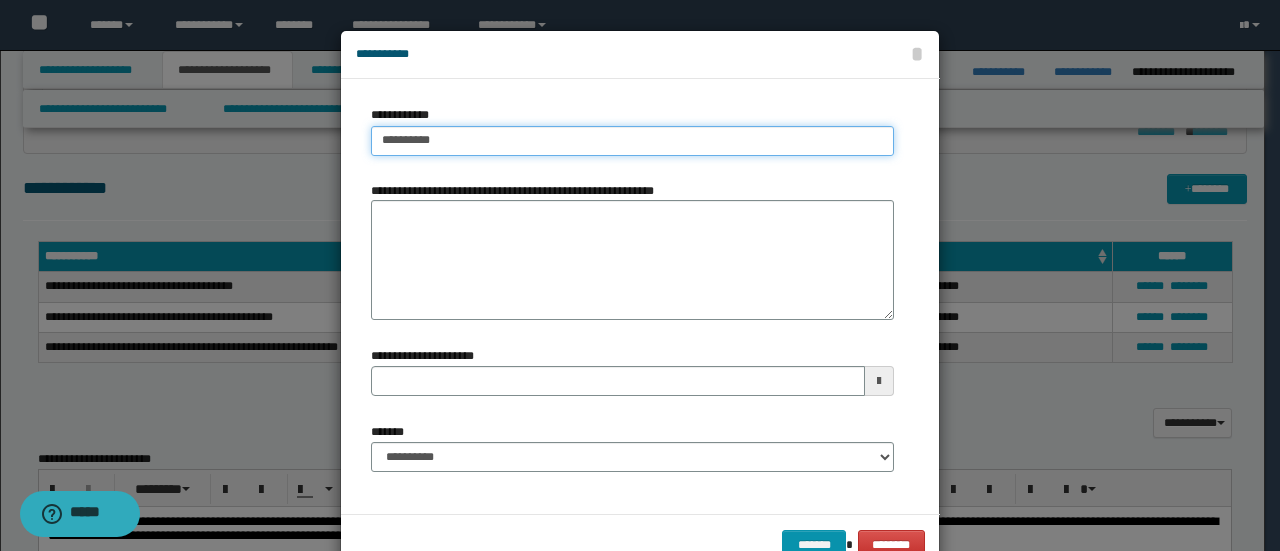 type on "*********" 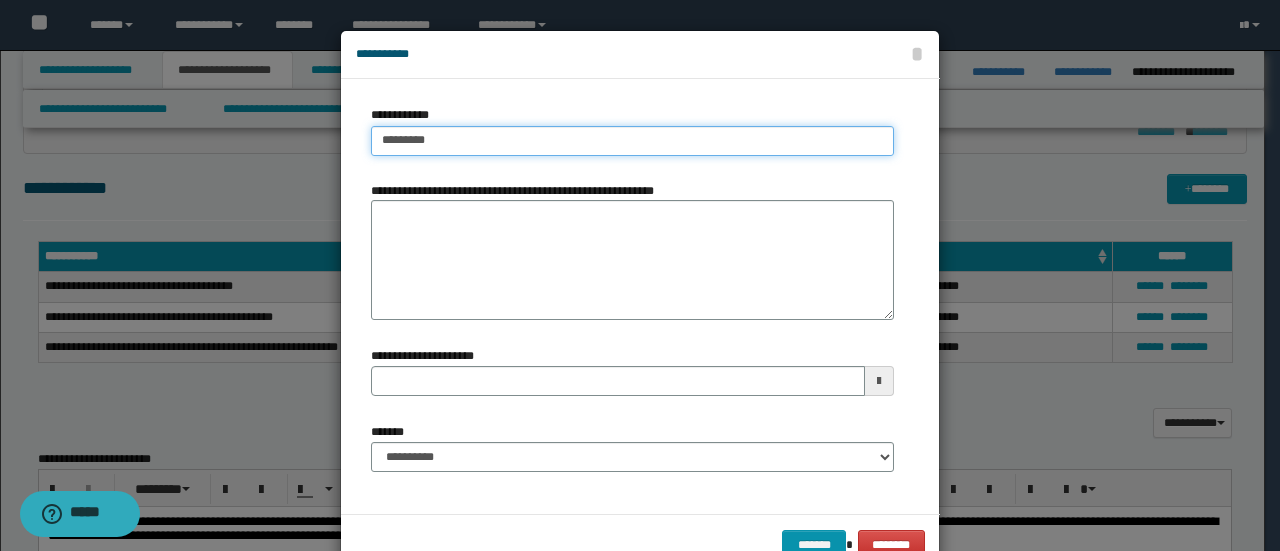 type on "*********" 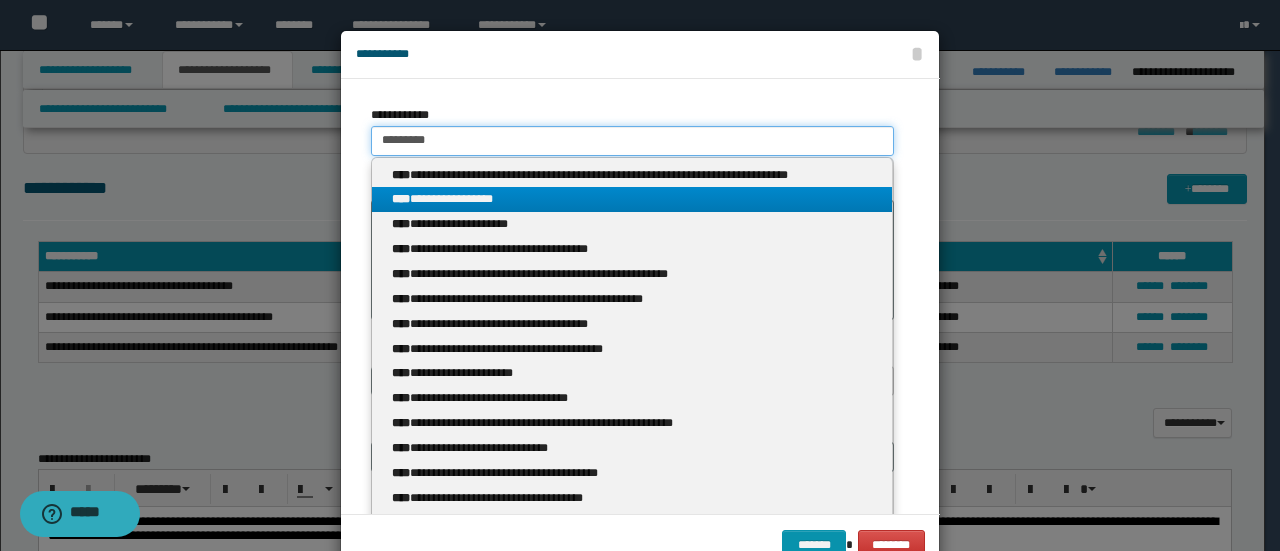 type 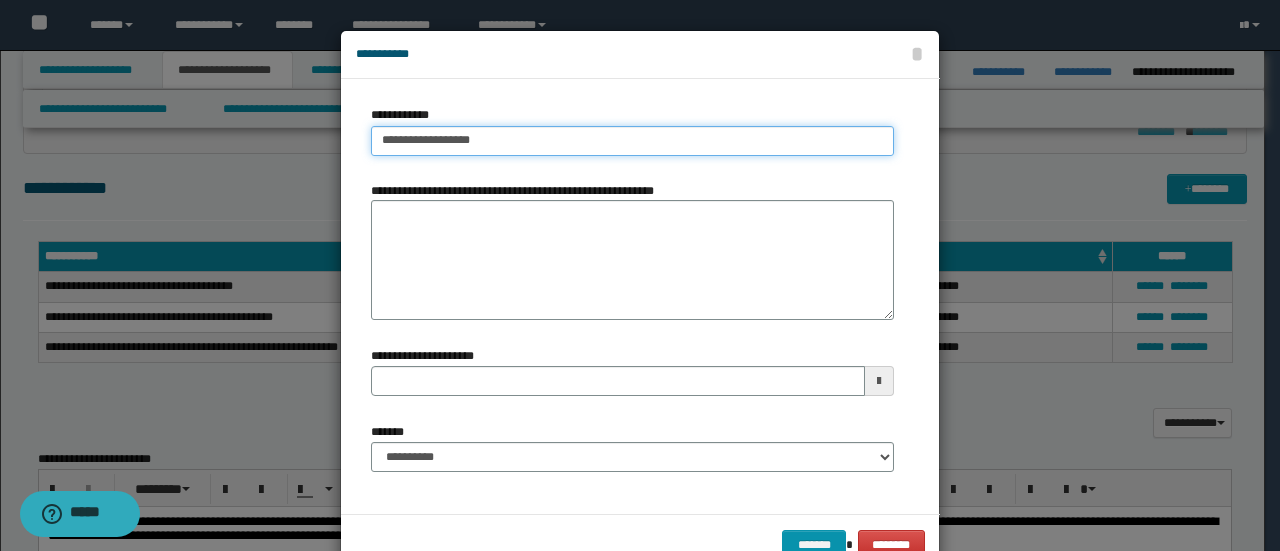 type on "**********" 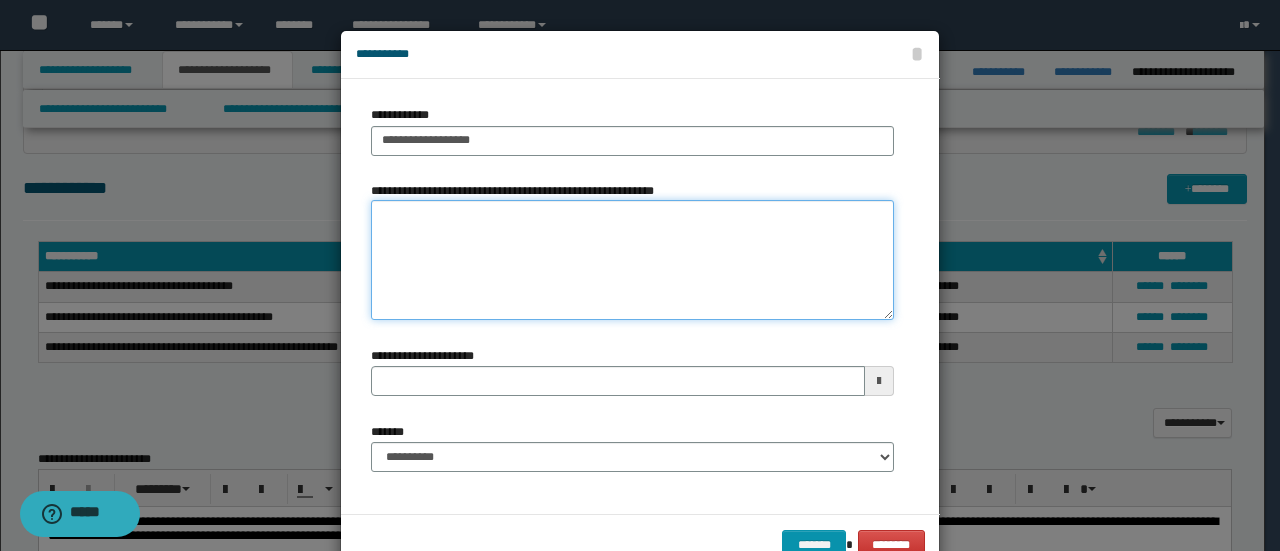 paste on "**********" 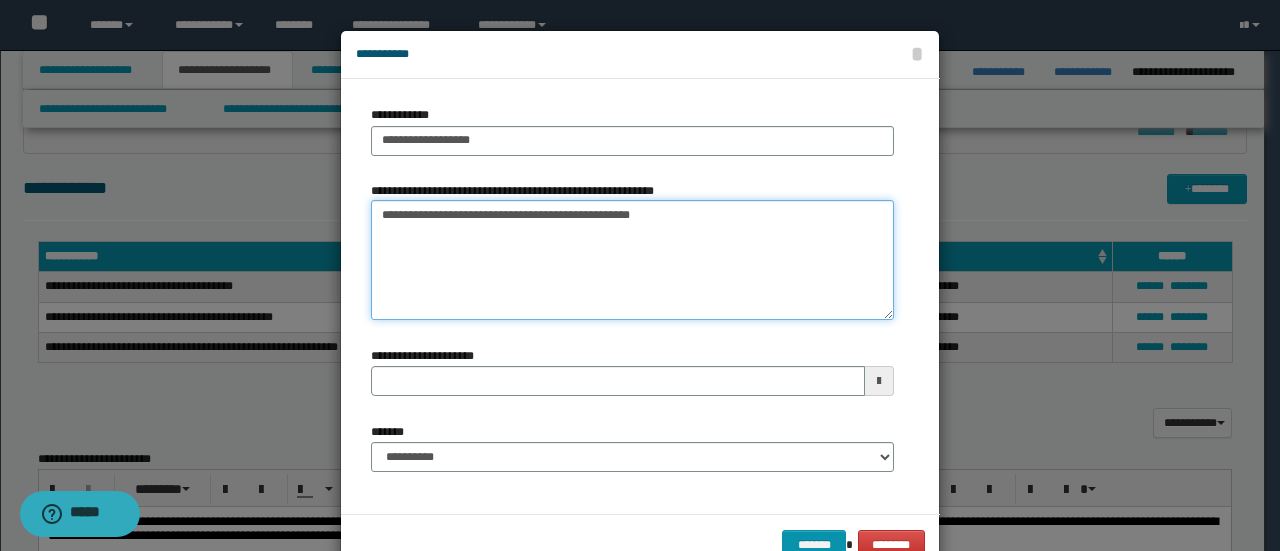 type on "**********" 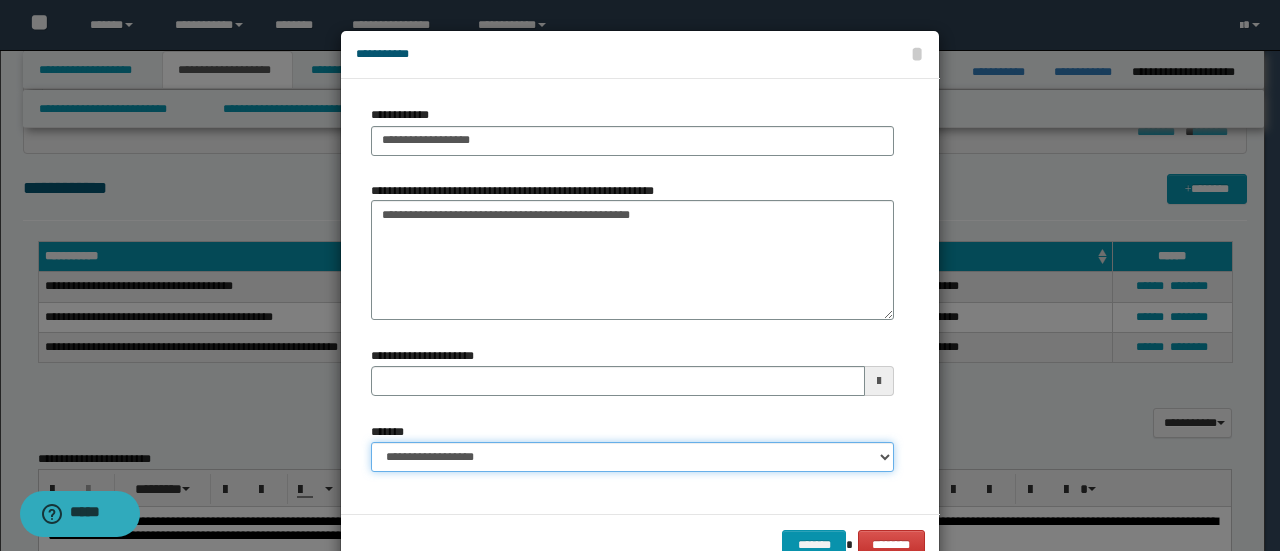 select on "*" 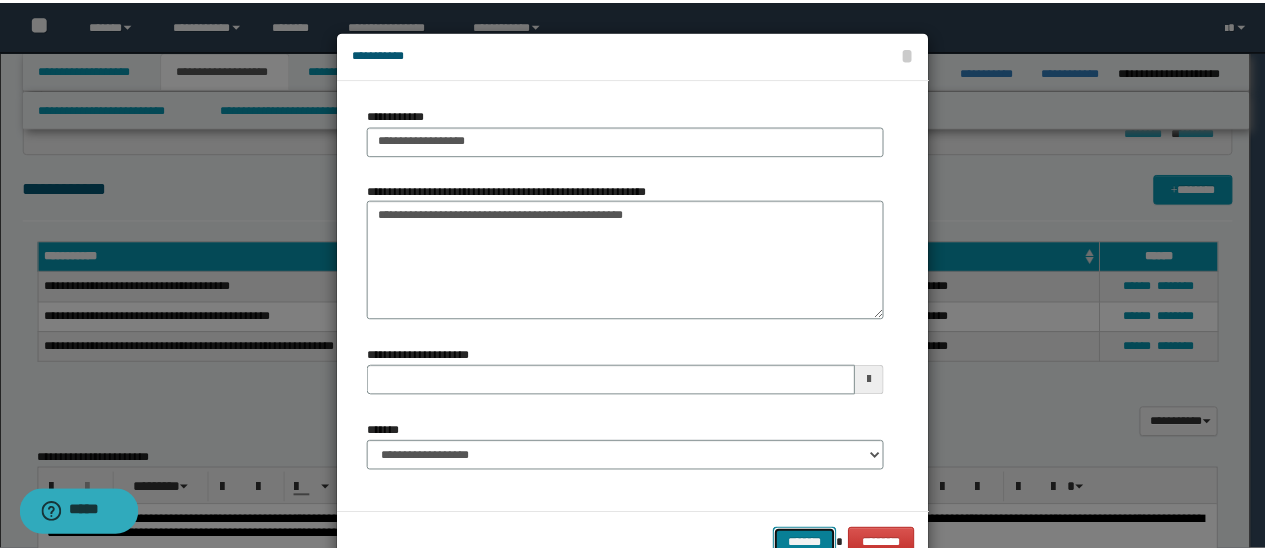 scroll, scrollTop: 6, scrollLeft: 0, axis: vertical 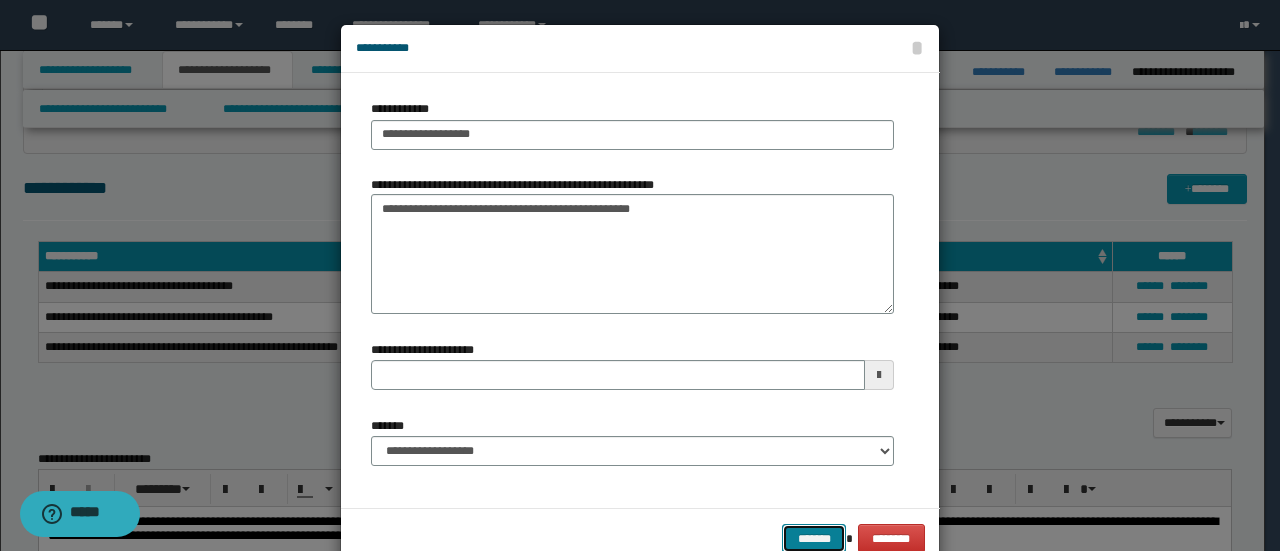 click on "*******" at bounding box center [814, 538] 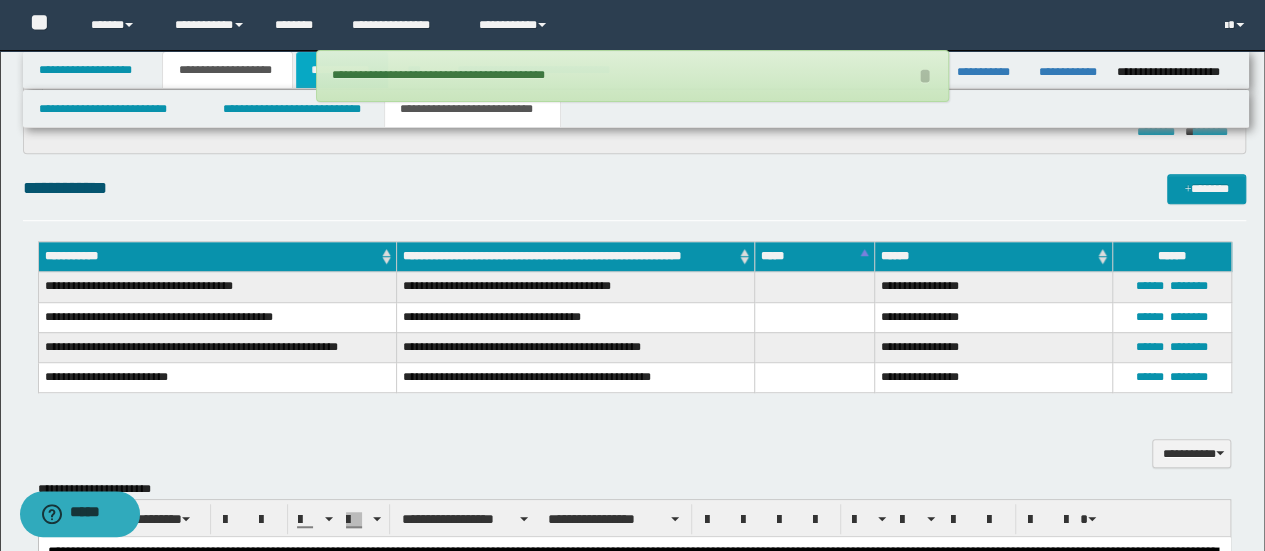 click on "**********" at bounding box center (342, 70) 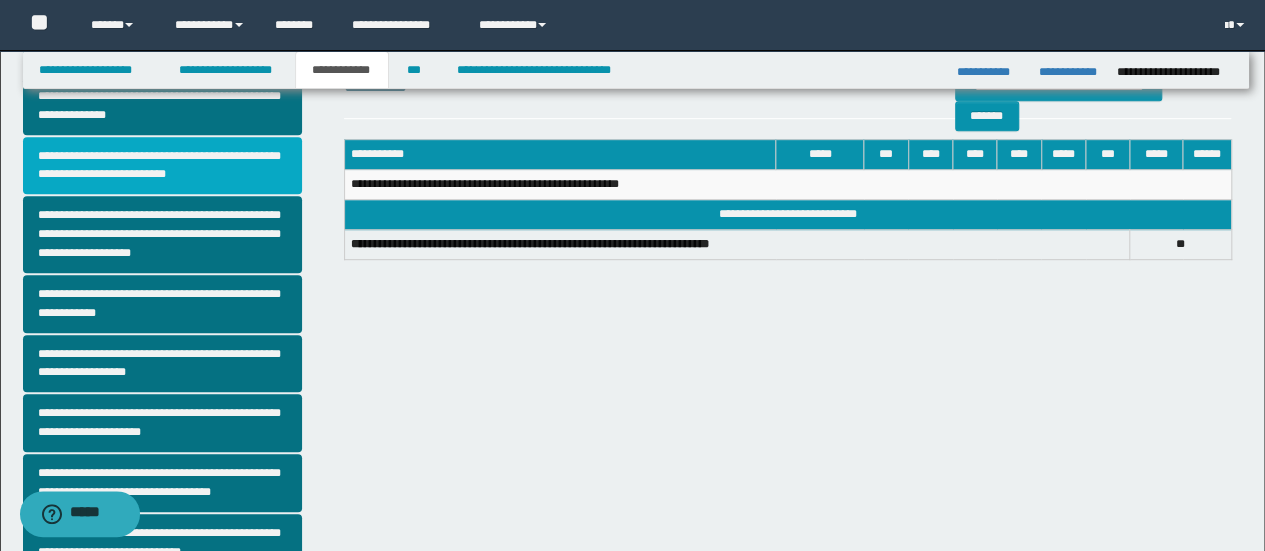 scroll, scrollTop: 269, scrollLeft: 0, axis: vertical 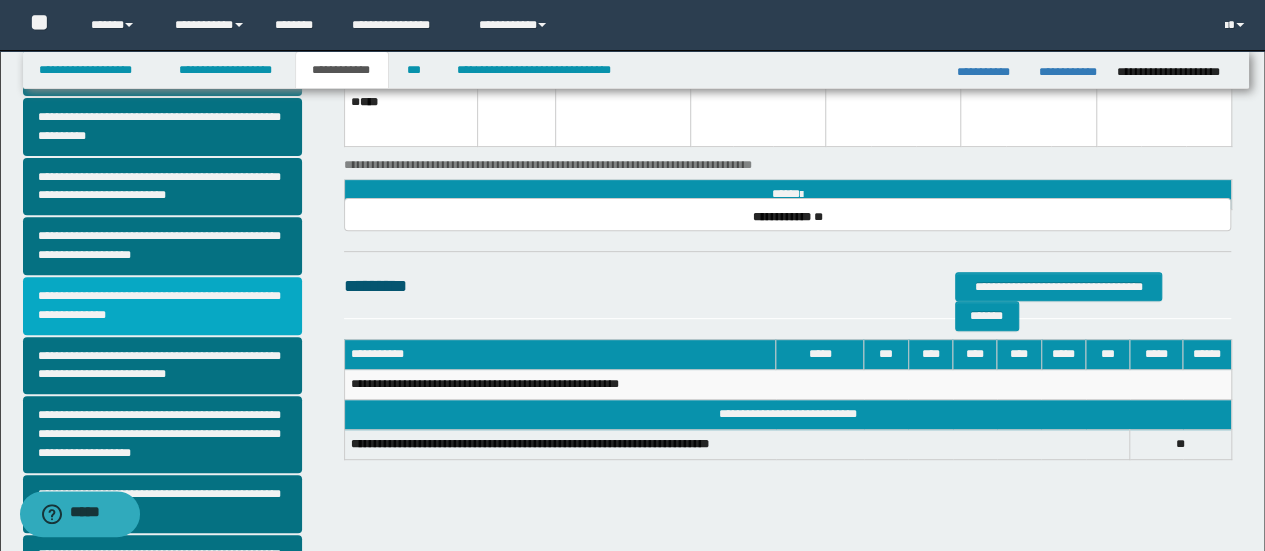 click on "**********" at bounding box center [162, 306] 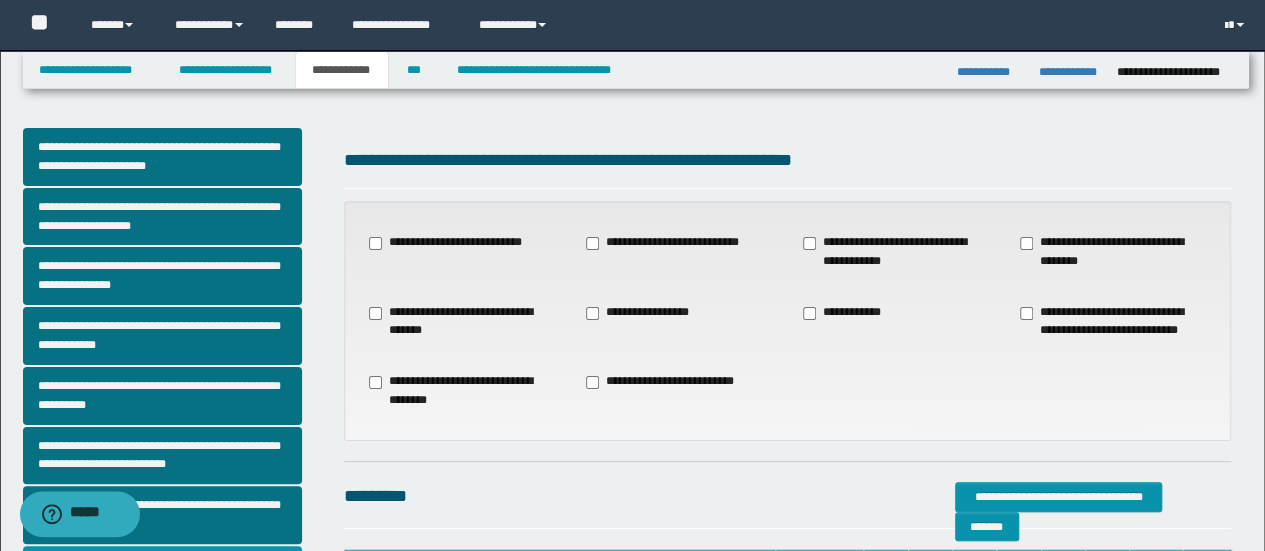 click on "**********" at bounding box center [669, 243] 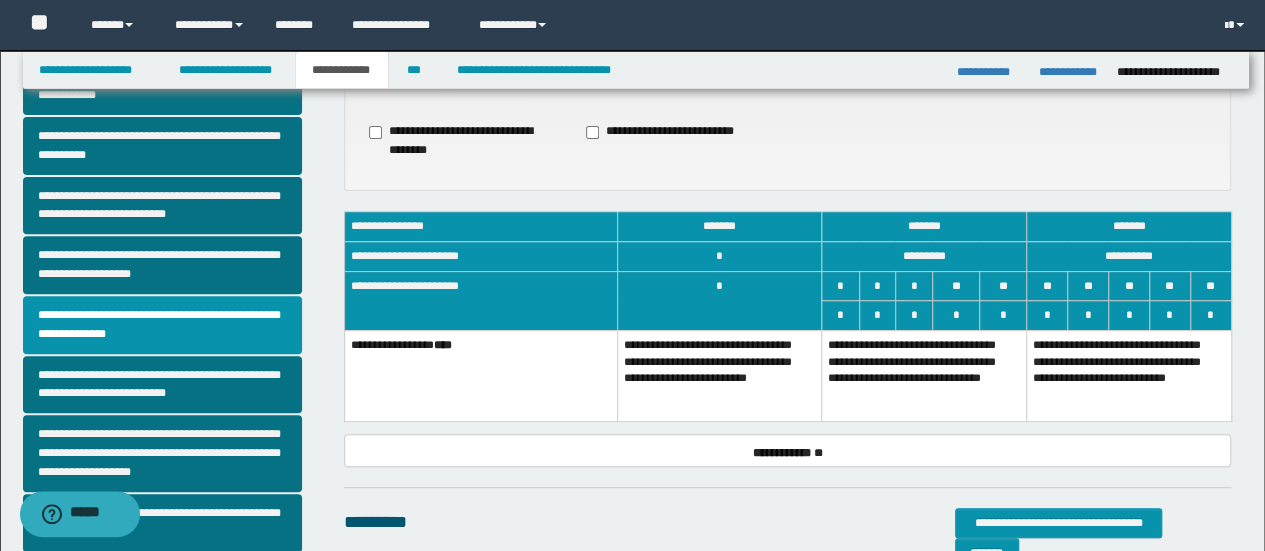 scroll, scrollTop: 300, scrollLeft: 0, axis: vertical 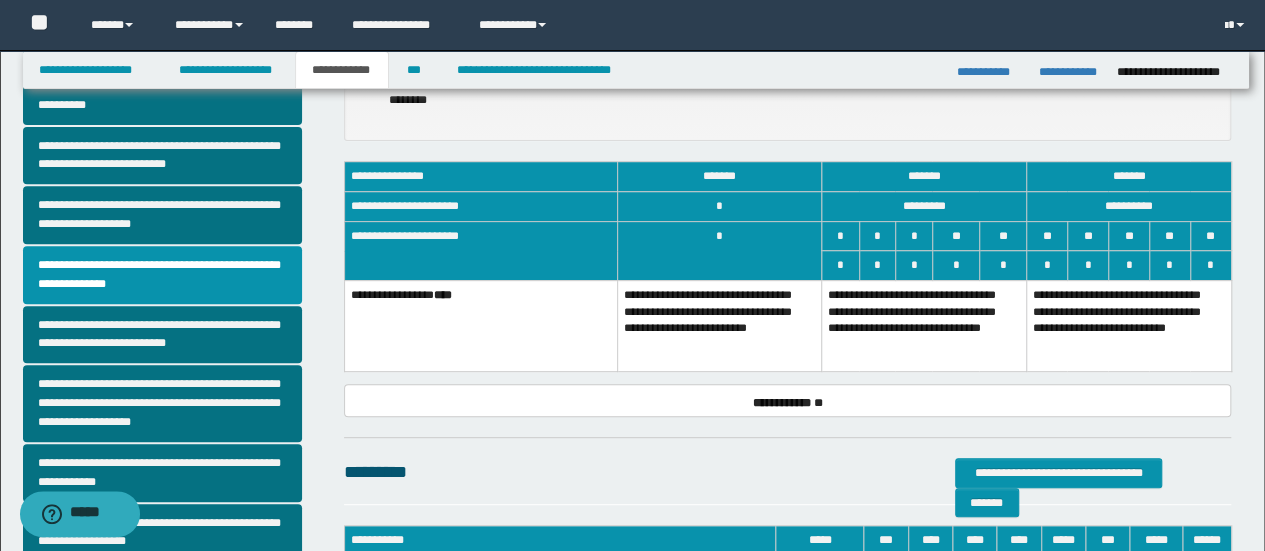 click on "**********" at bounding box center [924, 325] 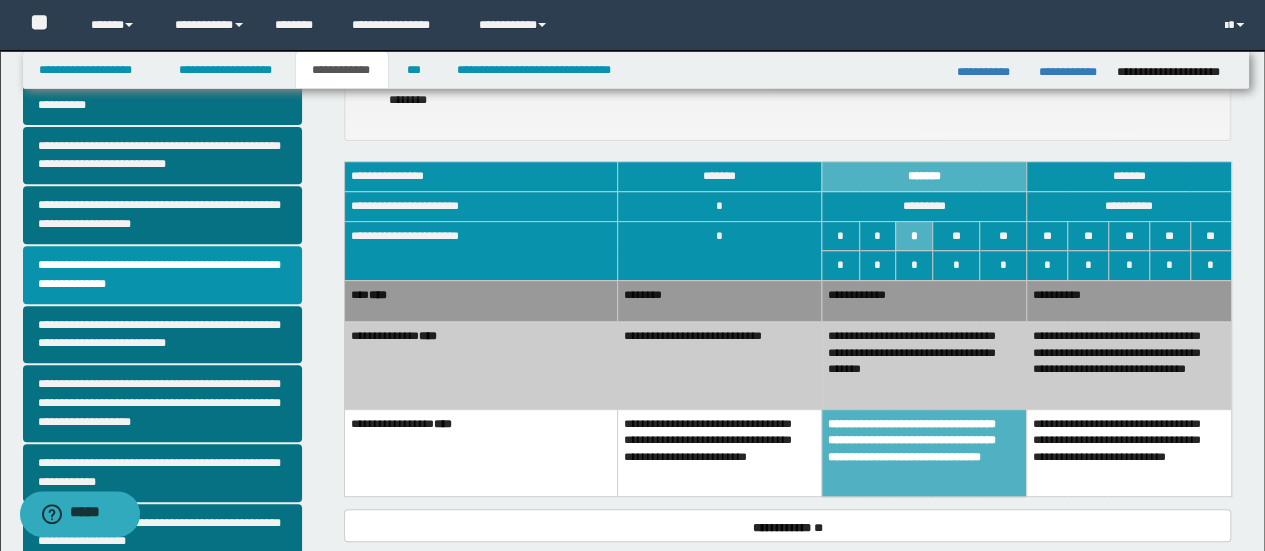 click on "**********" at bounding box center [719, 366] 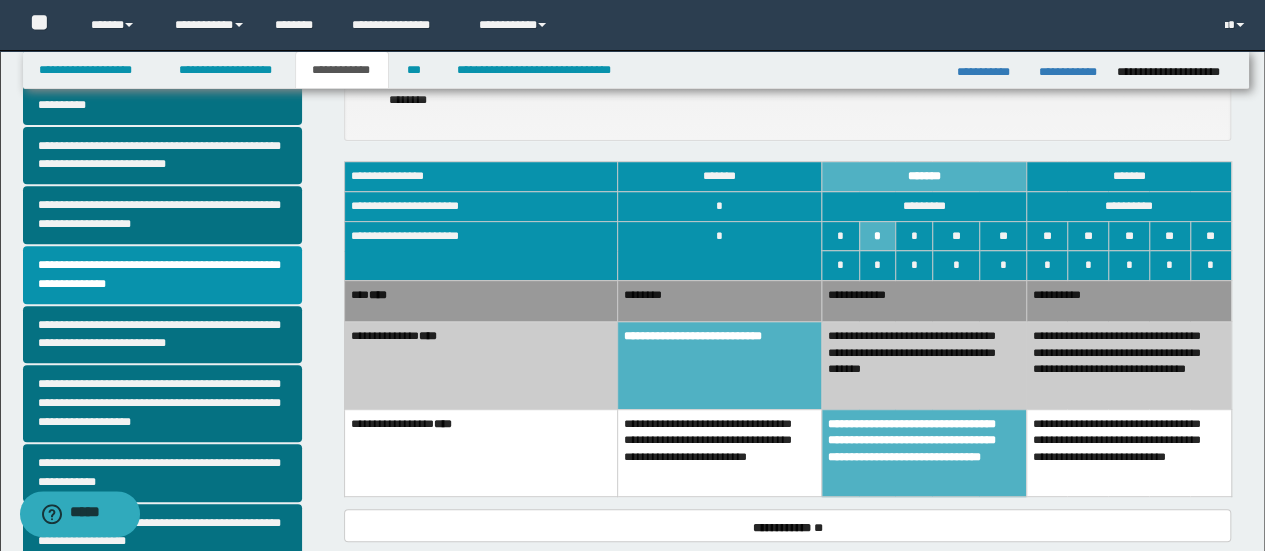 click on "**********" at bounding box center [924, 300] 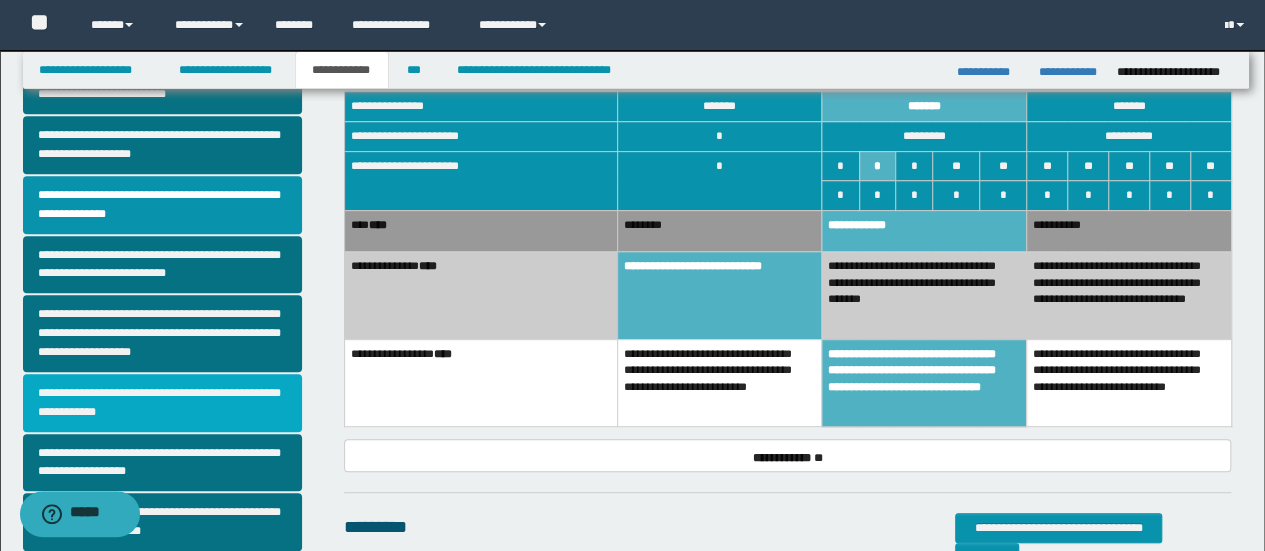 scroll, scrollTop: 400, scrollLeft: 0, axis: vertical 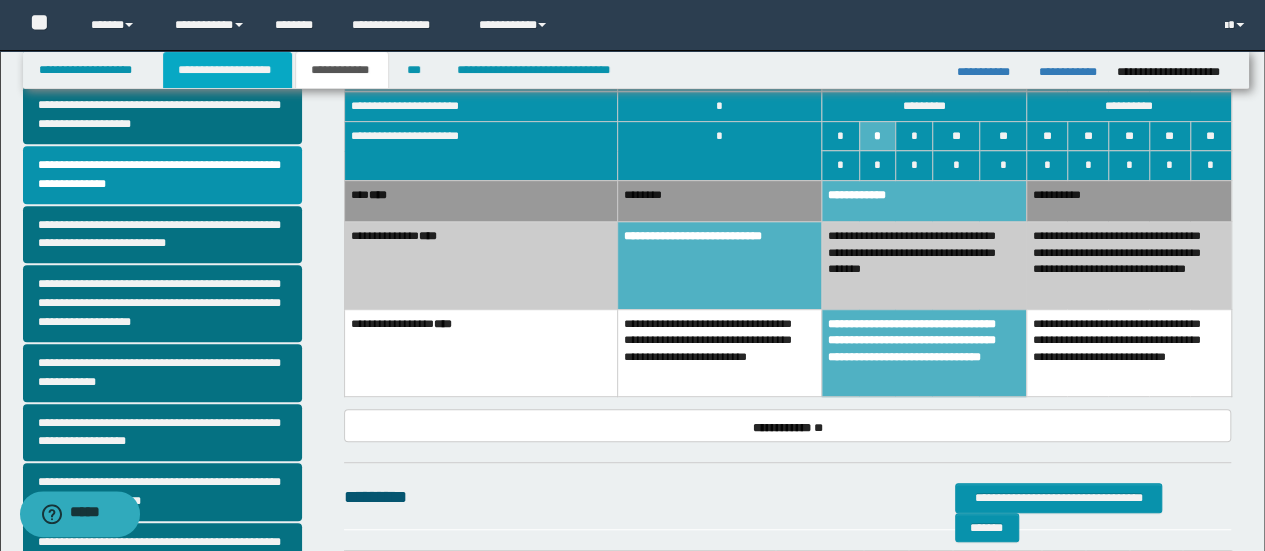 click on "**********" at bounding box center (227, 70) 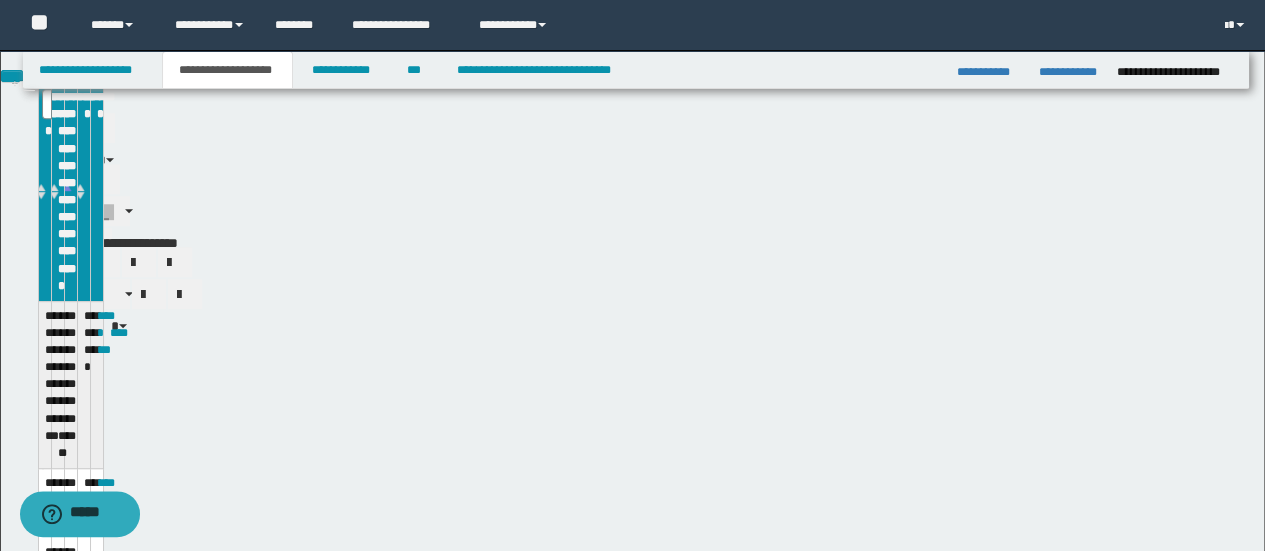 scroll, scrollTop: 430, scrollLeft: 0, axis: vertical 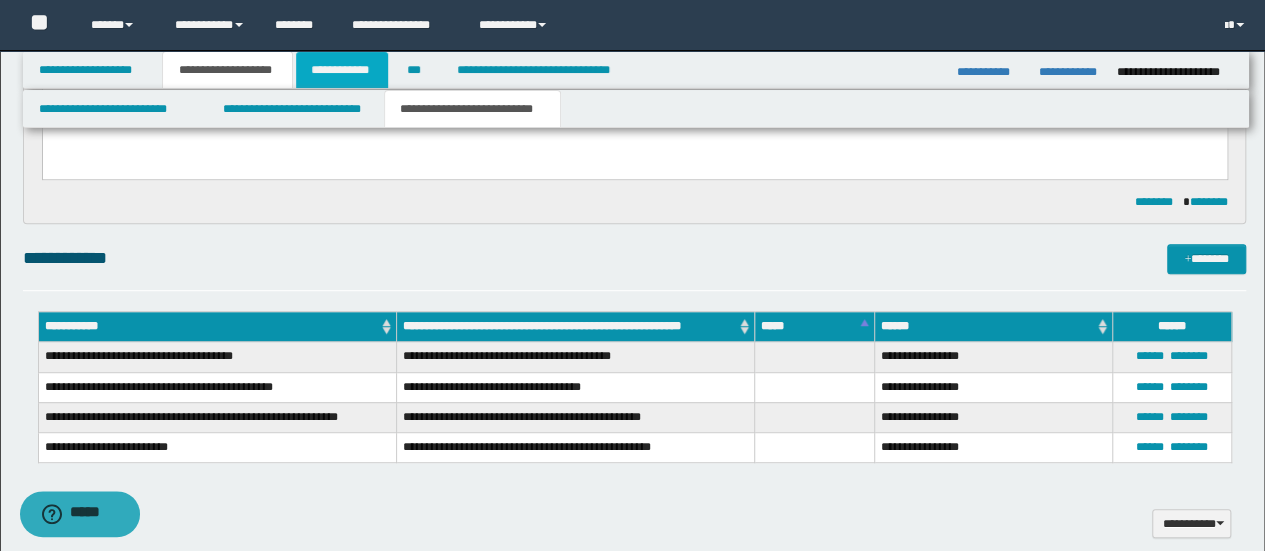 click on "**********" at bounding box center (342, 70) 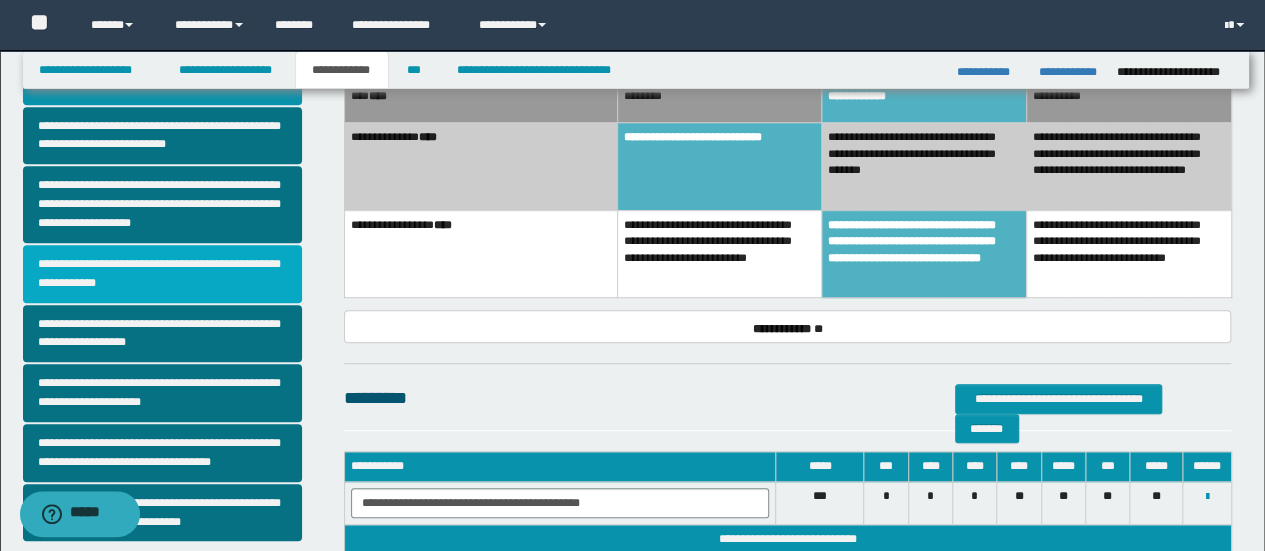scroll, scrollTop: 659, scrollLeft: 0, axis: vertical 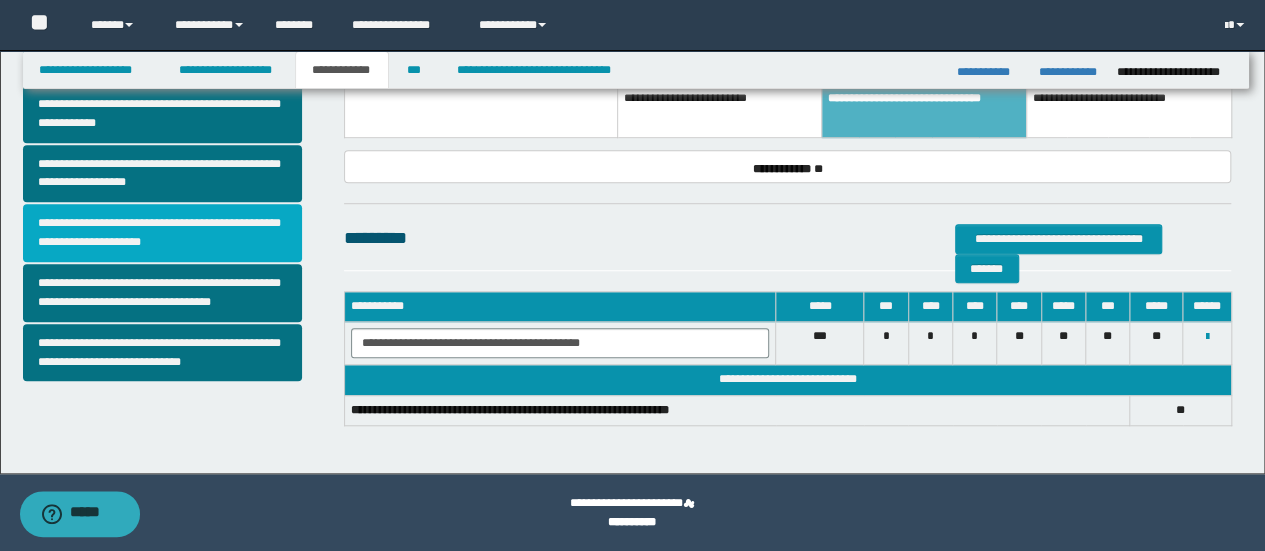 click on "**********" at bounding box center (162, 233) 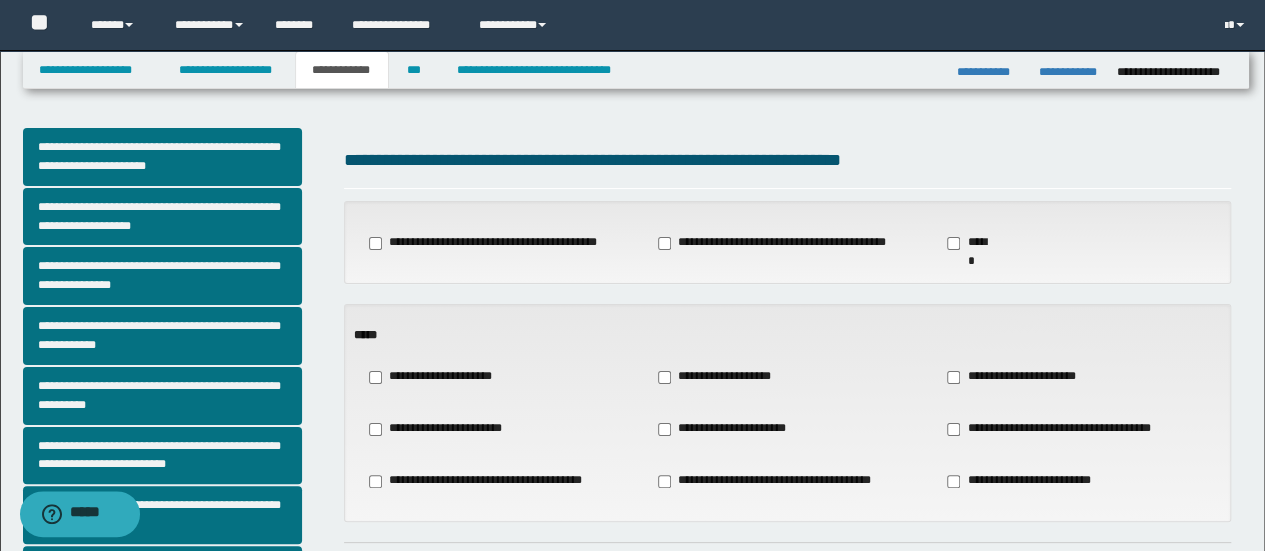click on "**********" at bounding box center (722, 377) 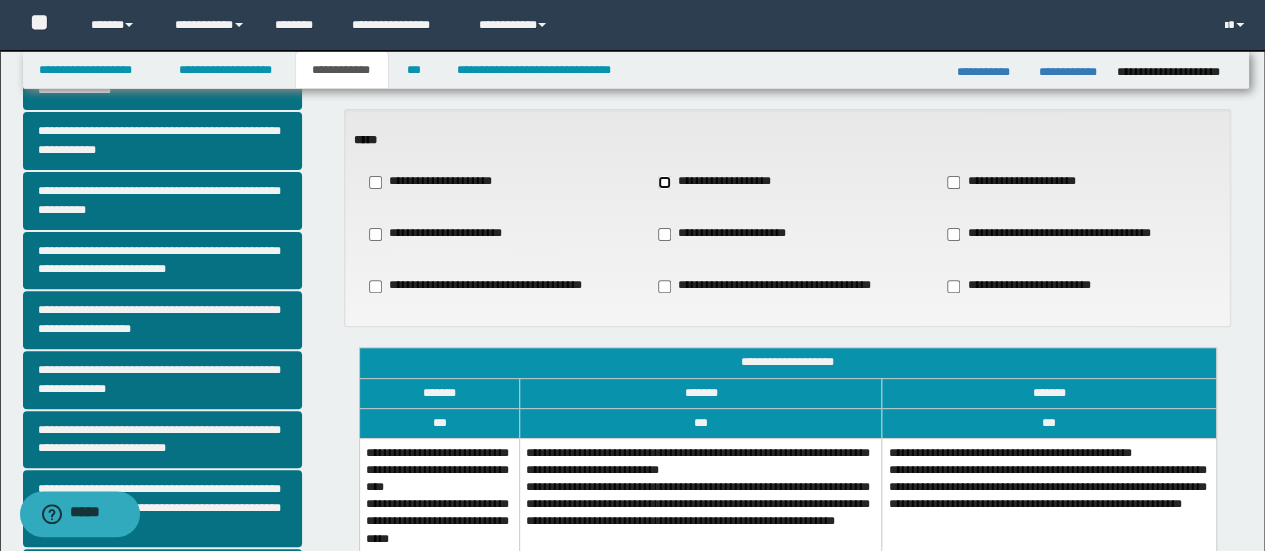 scroll, scrollTop: 300, scrollLeft: 0, axis: vertical 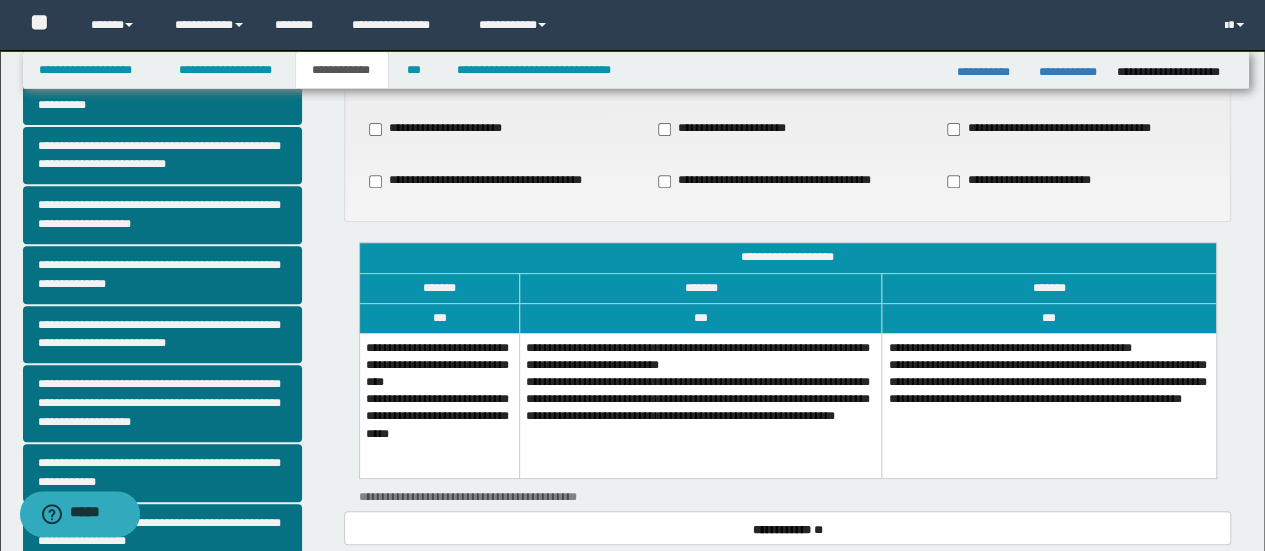 click on "**********" at bounding box center (439, 406) 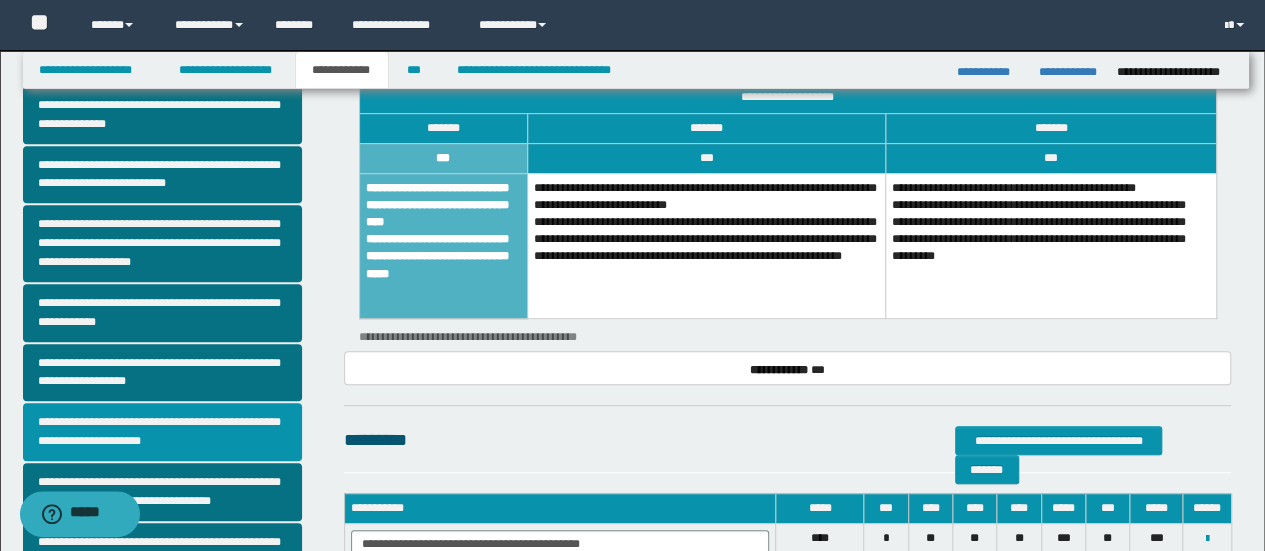 scroll, scrollTop: 500, scrollLeft: 0, axis: vertical 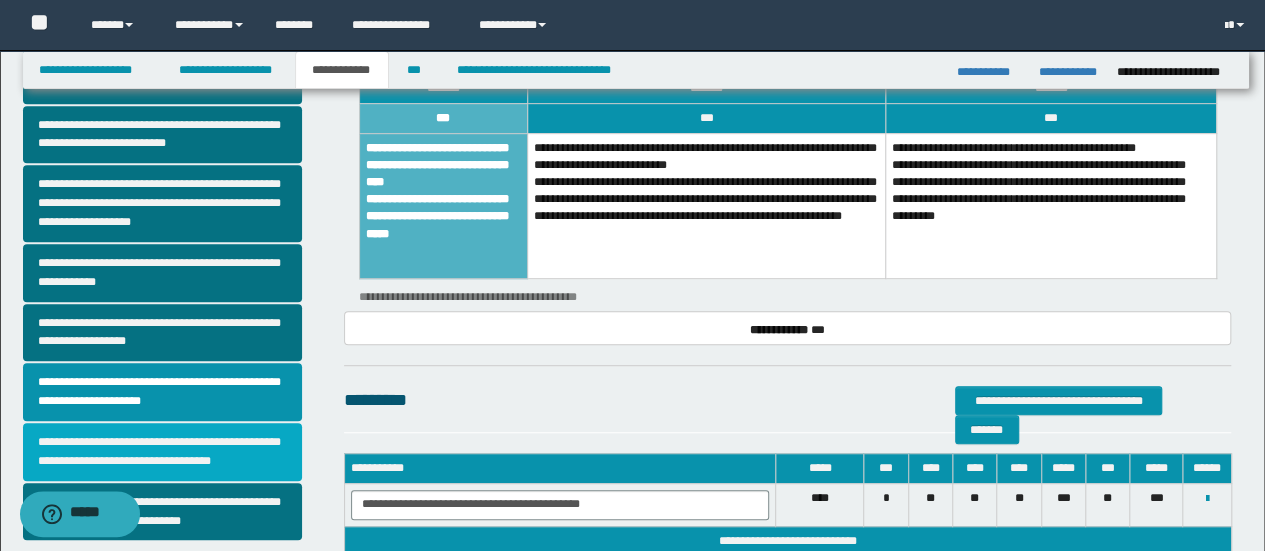 click on "**********" at bounding box center (162, 452) 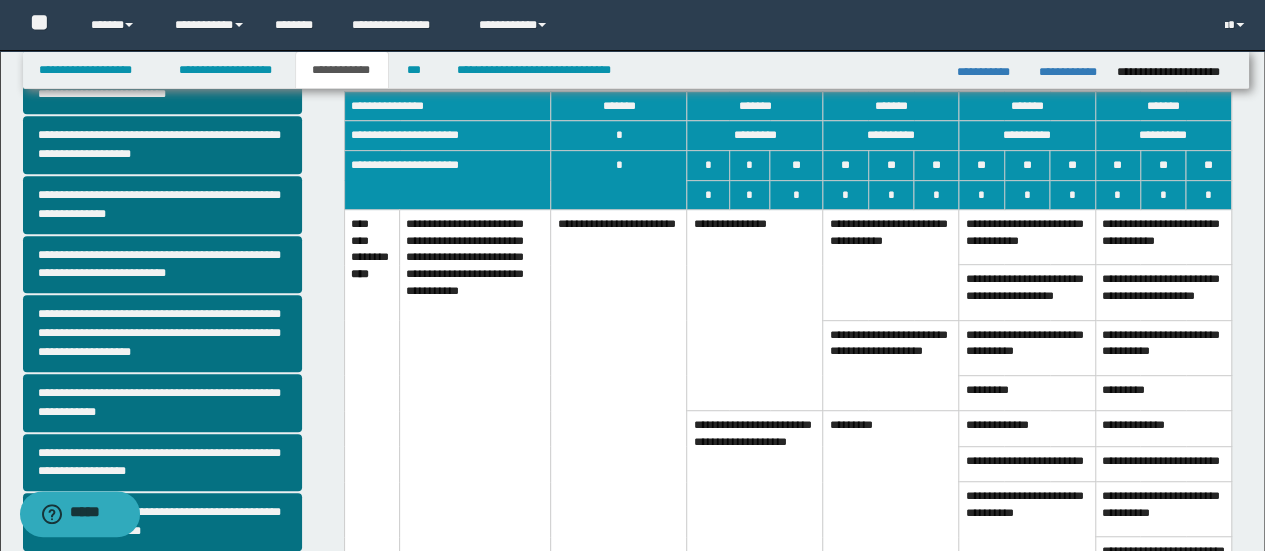 scroll, scrollTop: 400, scrollLeft: 0, axis: vertical 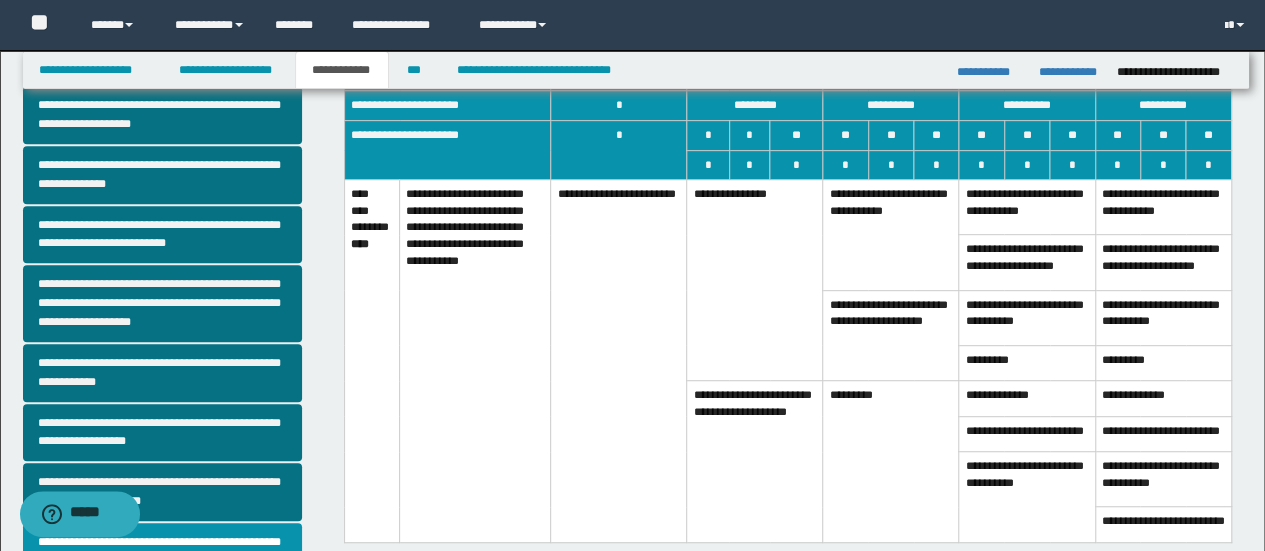 click on "*********" at bounding box center [891, 462] 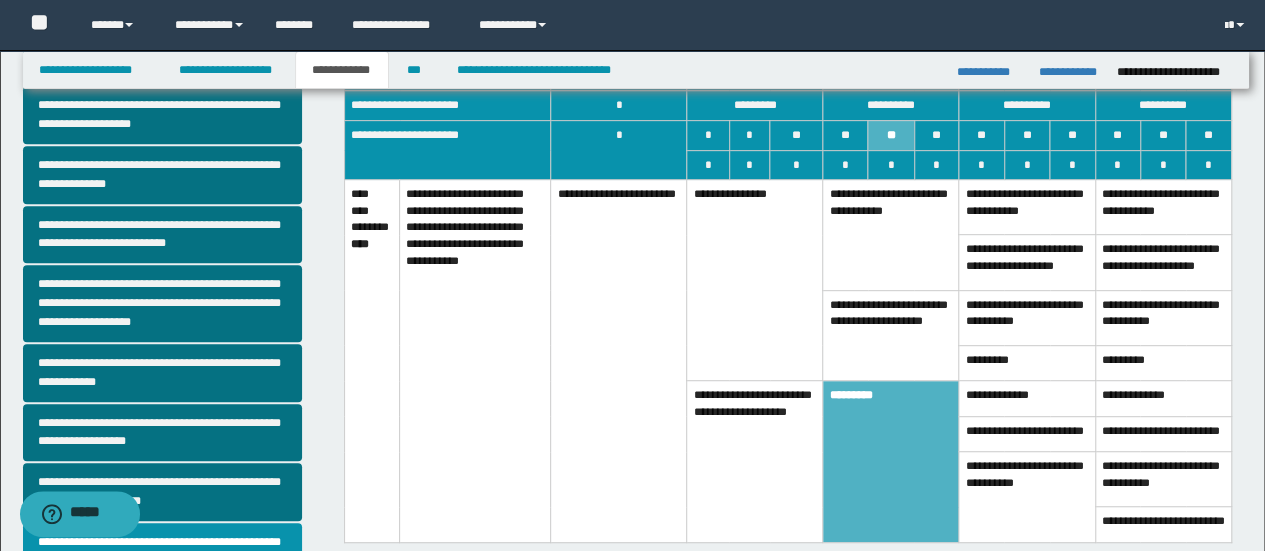 click on "*********" at bounding box center (891, 462) 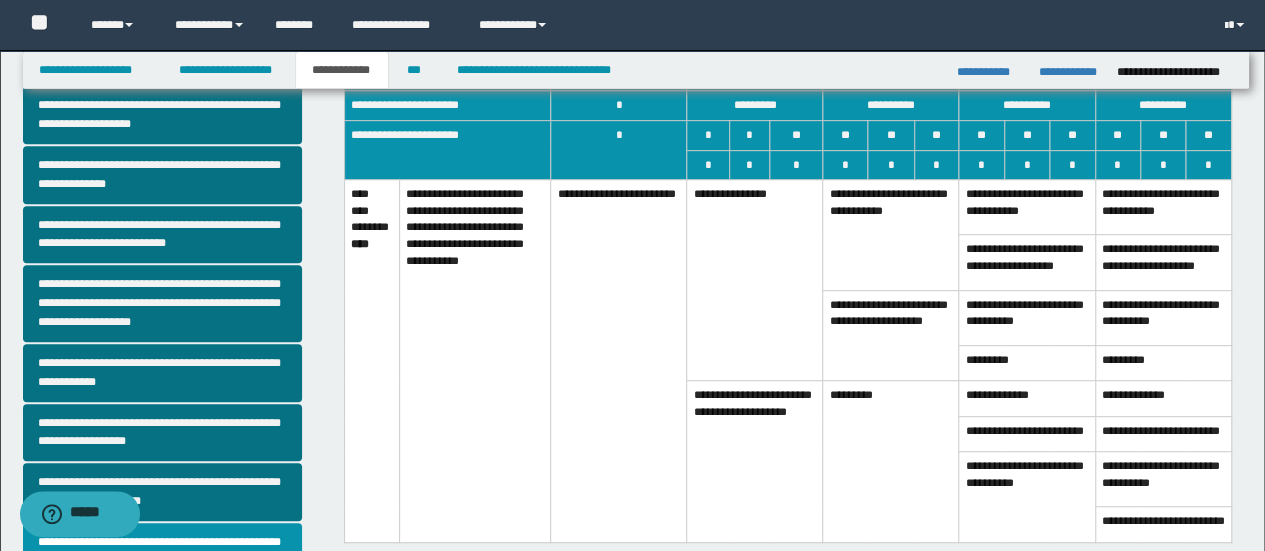 click on "**********" at bounding box center (755, 462) 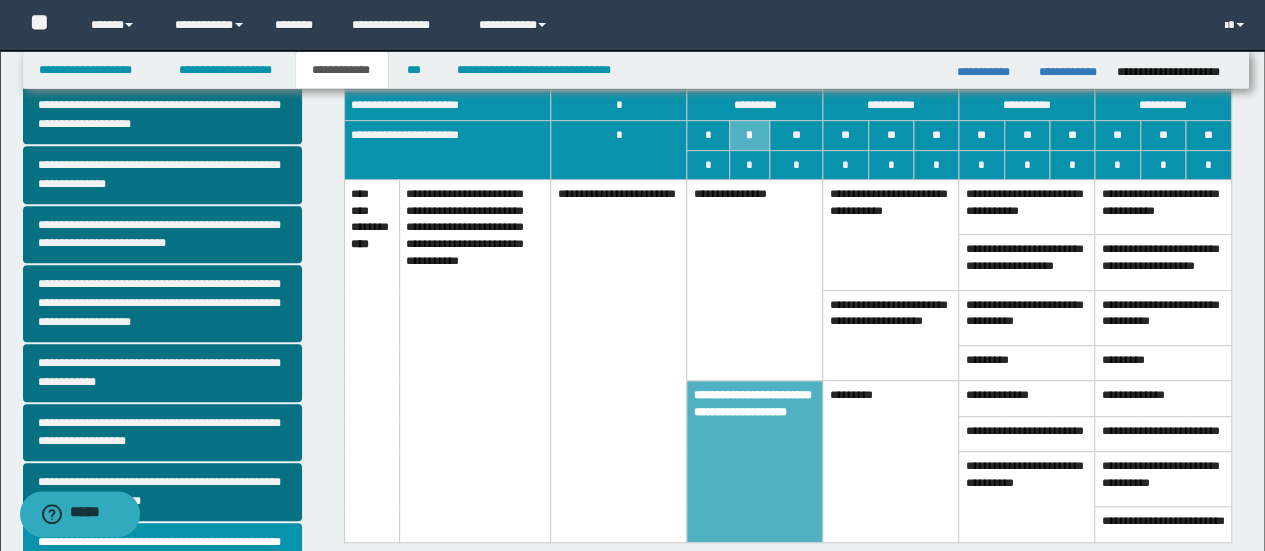 click on "**********" at bounding box center (755, 280) 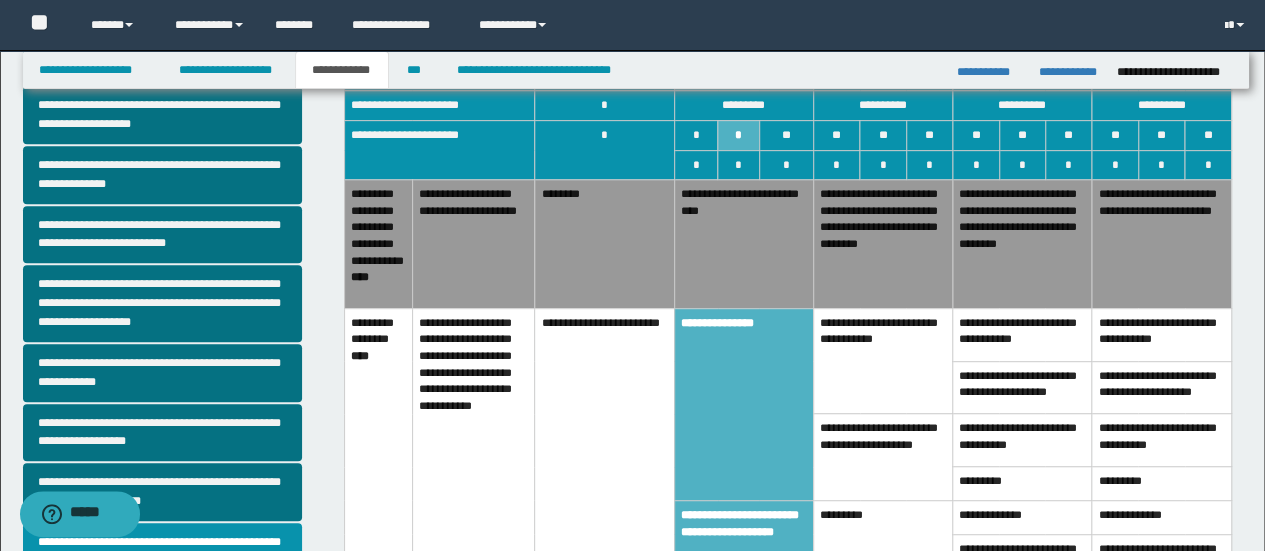 click on "*********" at bounding box center (882, 577) 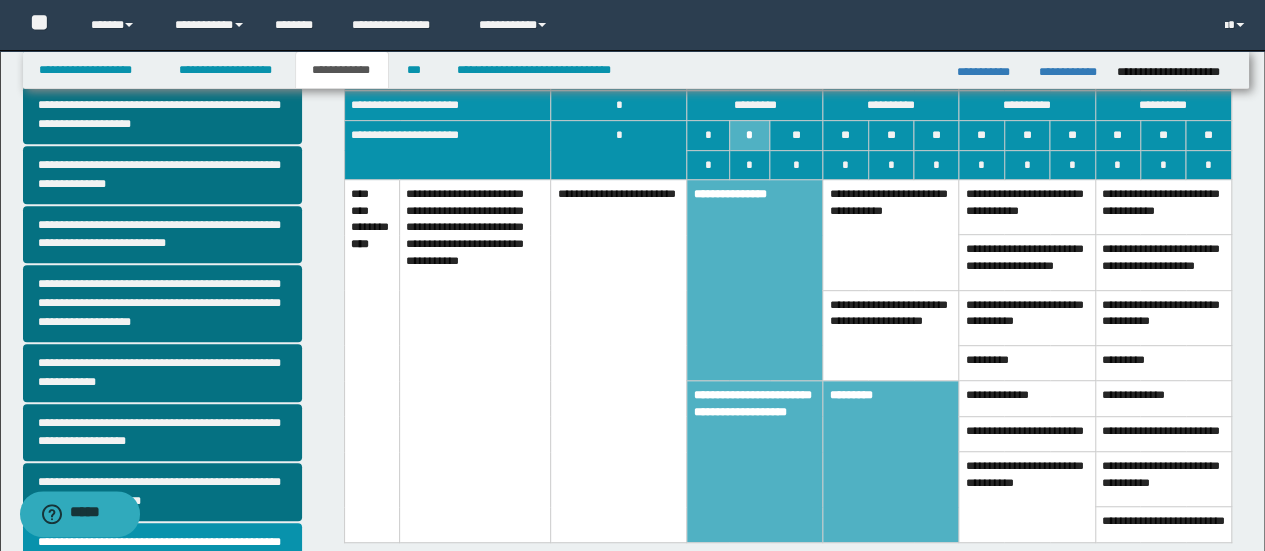 click on "**********" at bounding box center [891, 335] 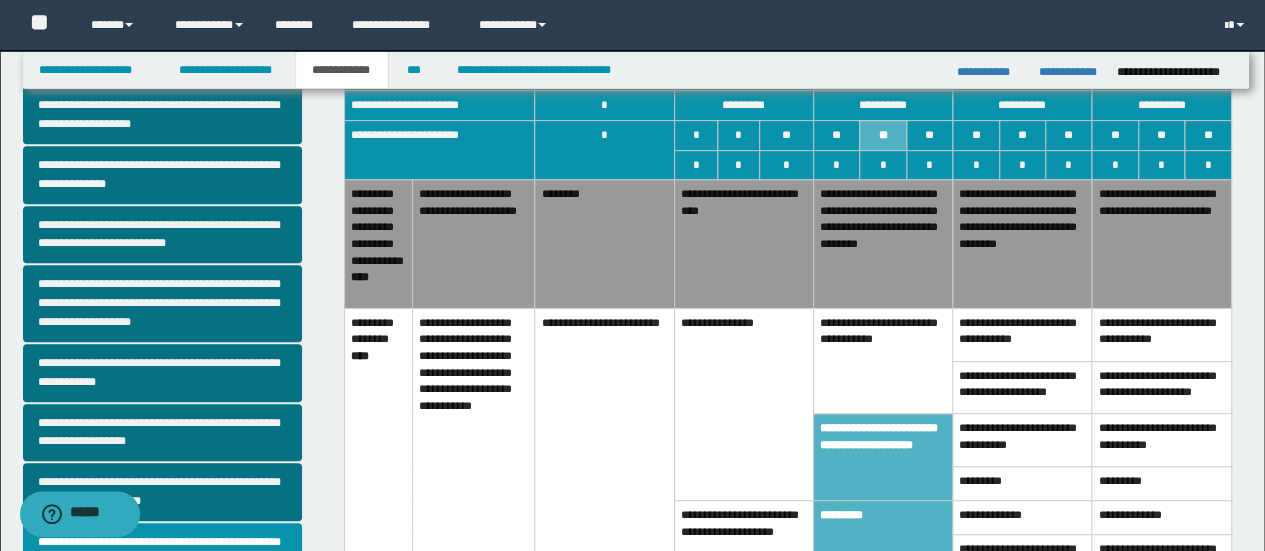 click on "**********" at bounding box center [882, 244] 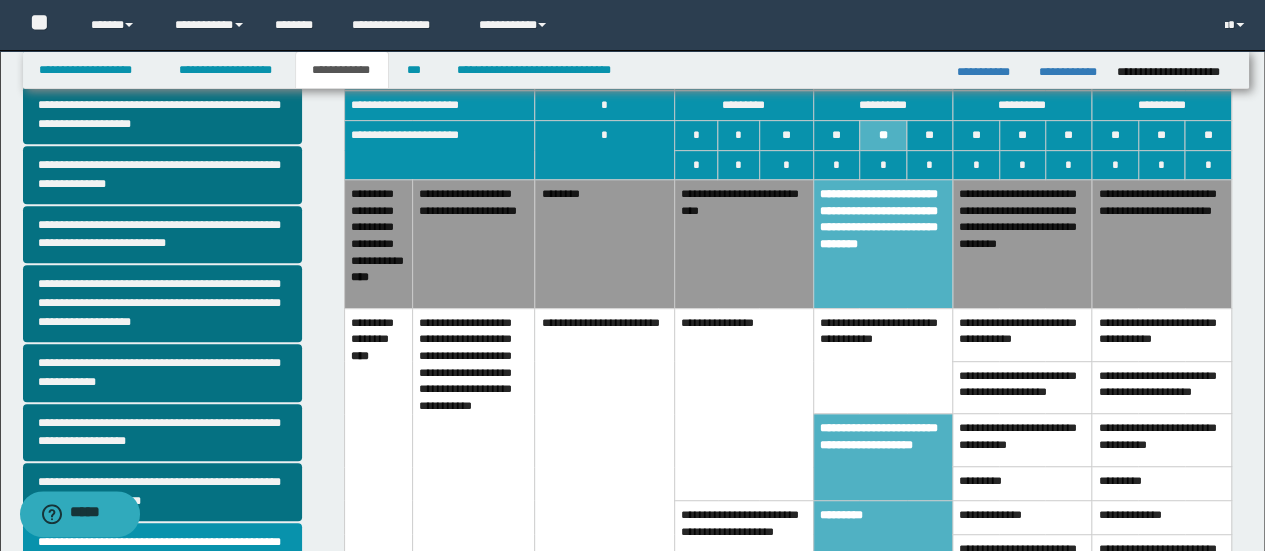 click on "**********" at bounding box center [882, 361] 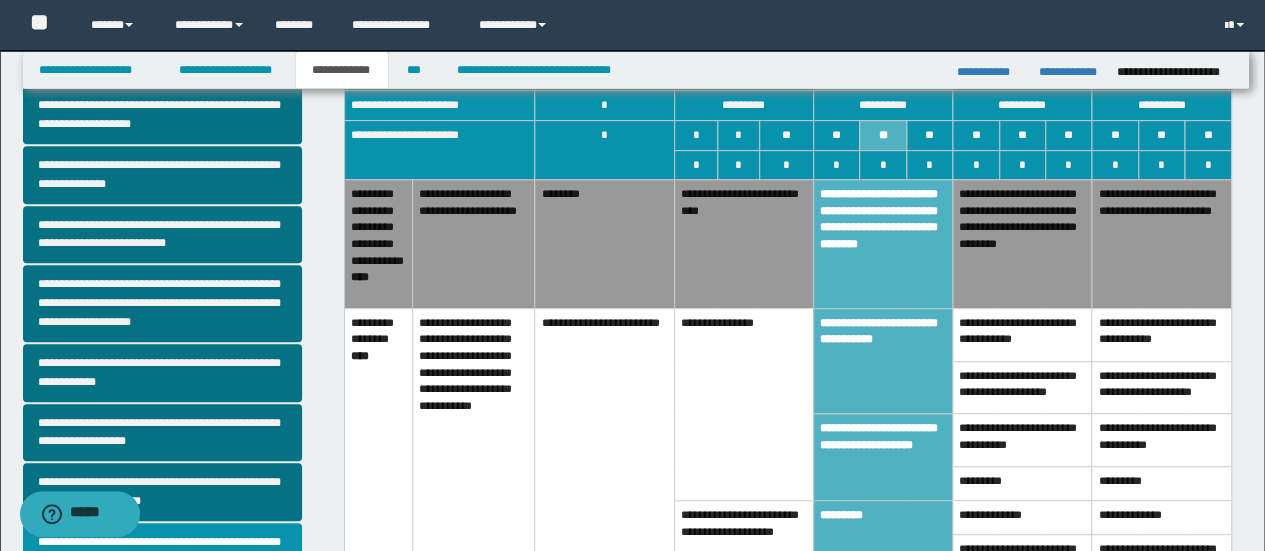 click on "**********" at bounding box center (743, 244) 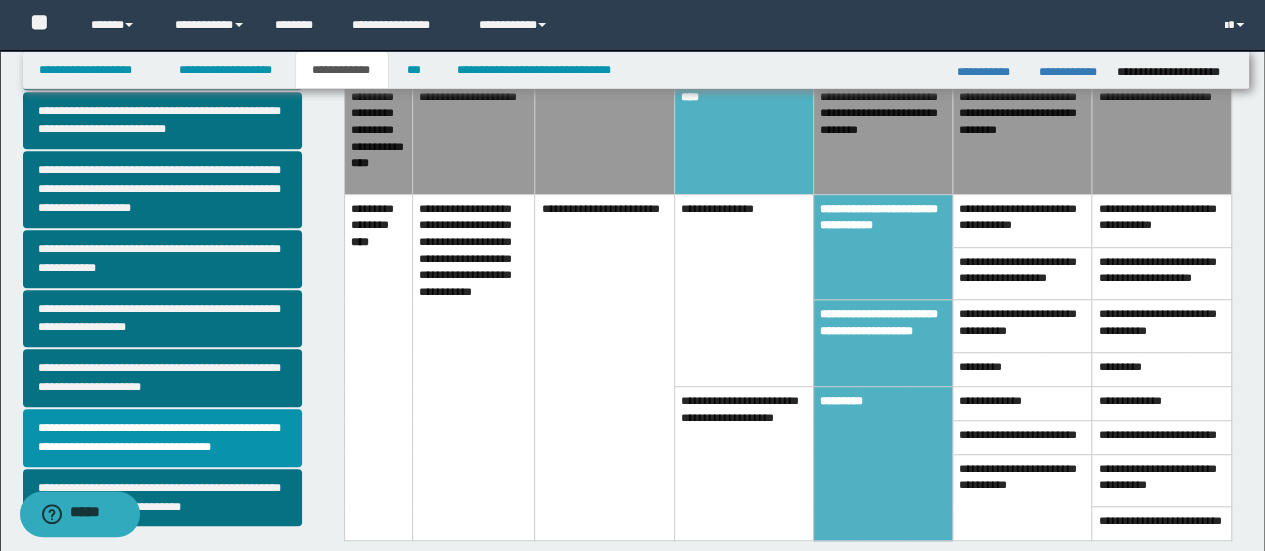 scroll, scrollTop: 300, scrollLeft: 0, axis: vertical 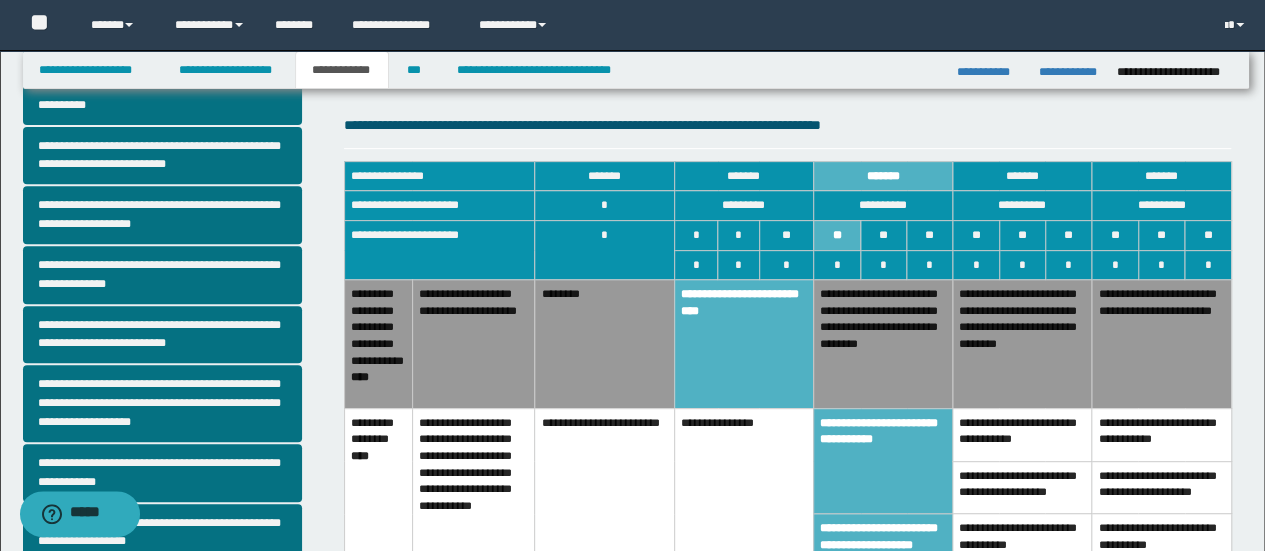 click on "**********" at bounding box center (882, 344) 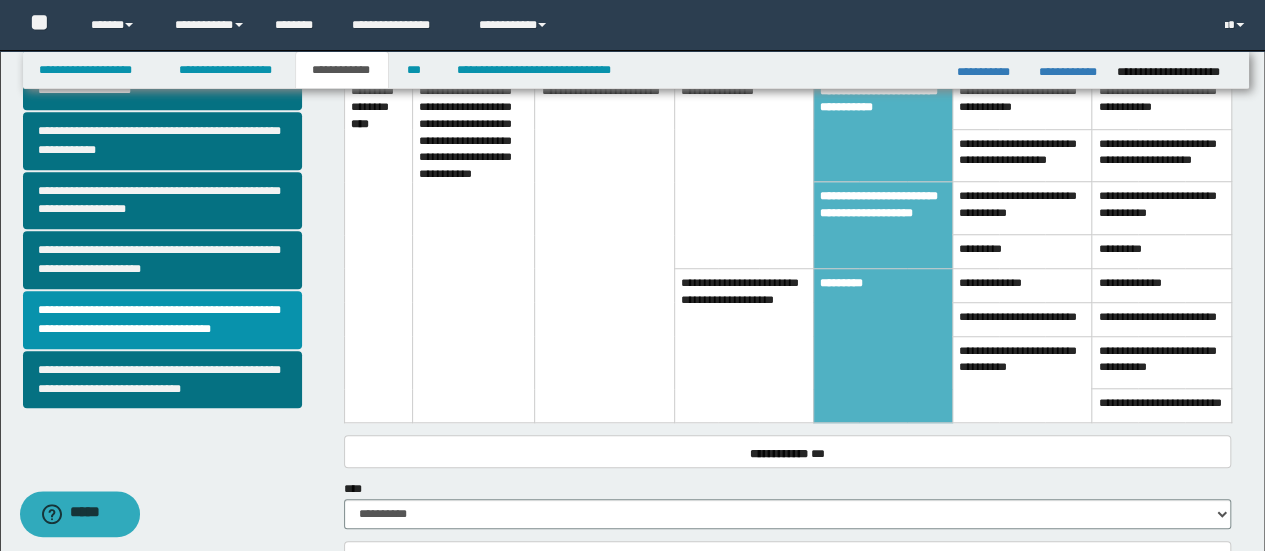 scroll, scrollTop: 700, scrollLeft: 0, axis: vertical 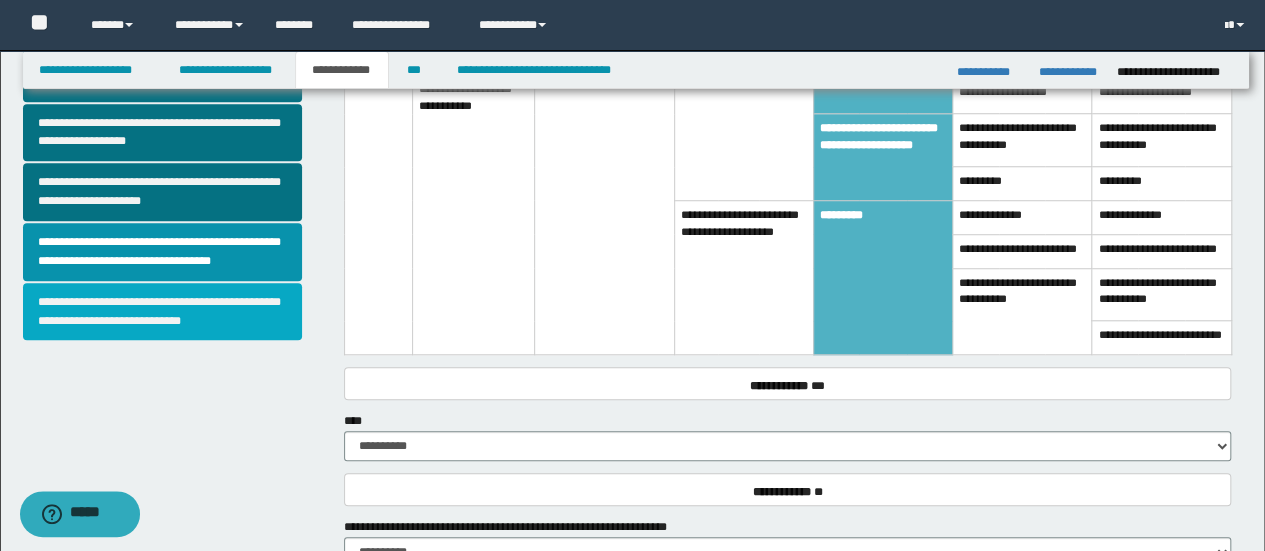 click on "**********" at bounding box center (162, 312) 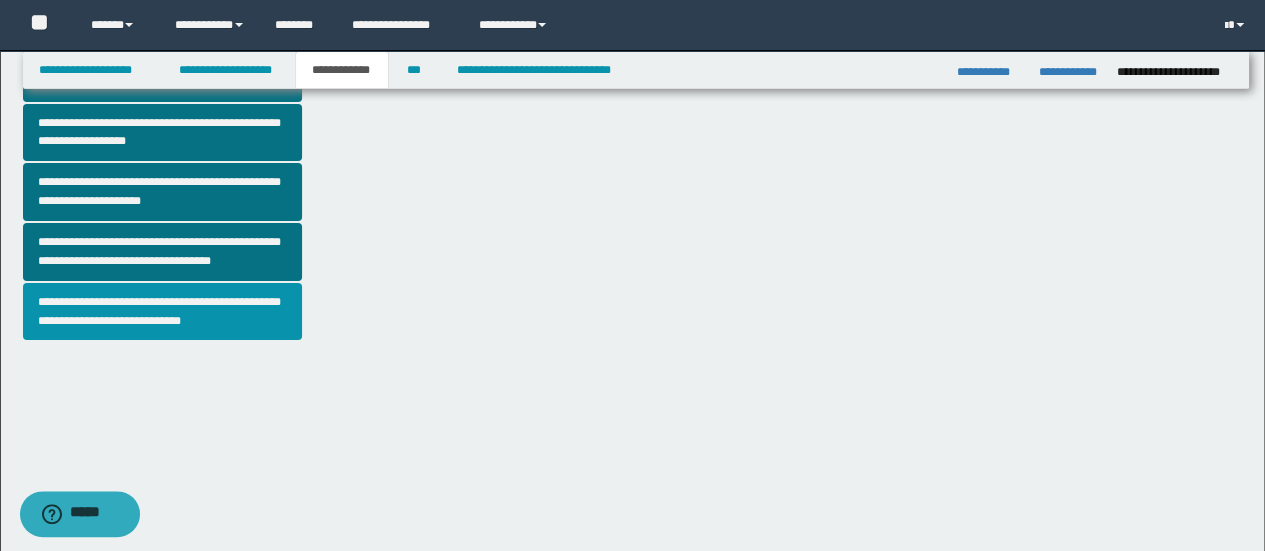scroll, scrollTop: 0, scrollLeft: 0, axis: both 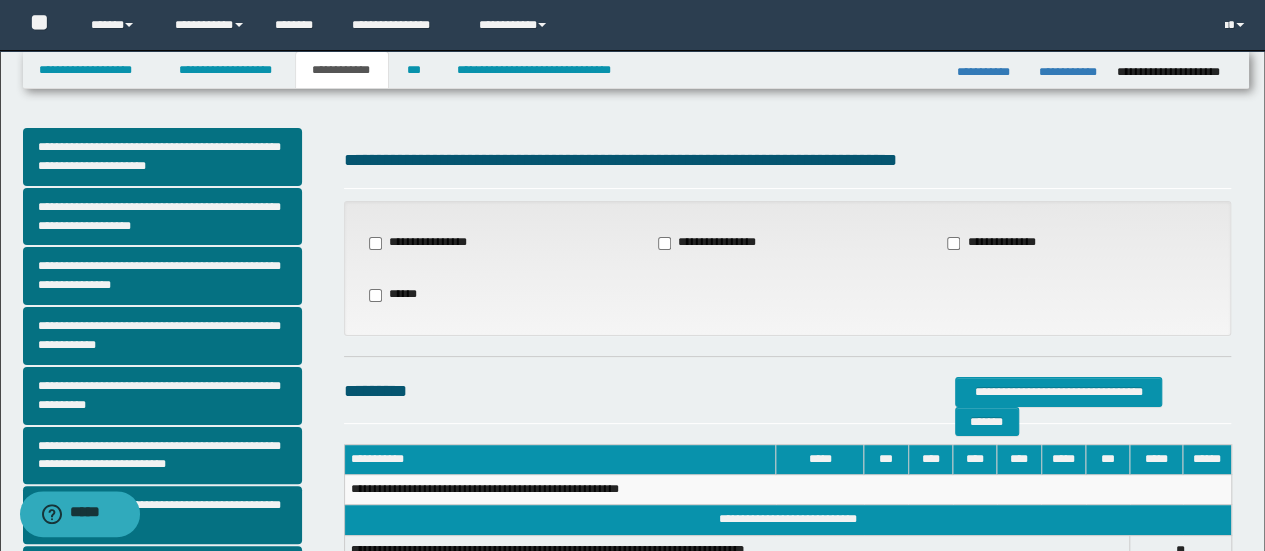 click on "**********" at bounding box center (424, 243) 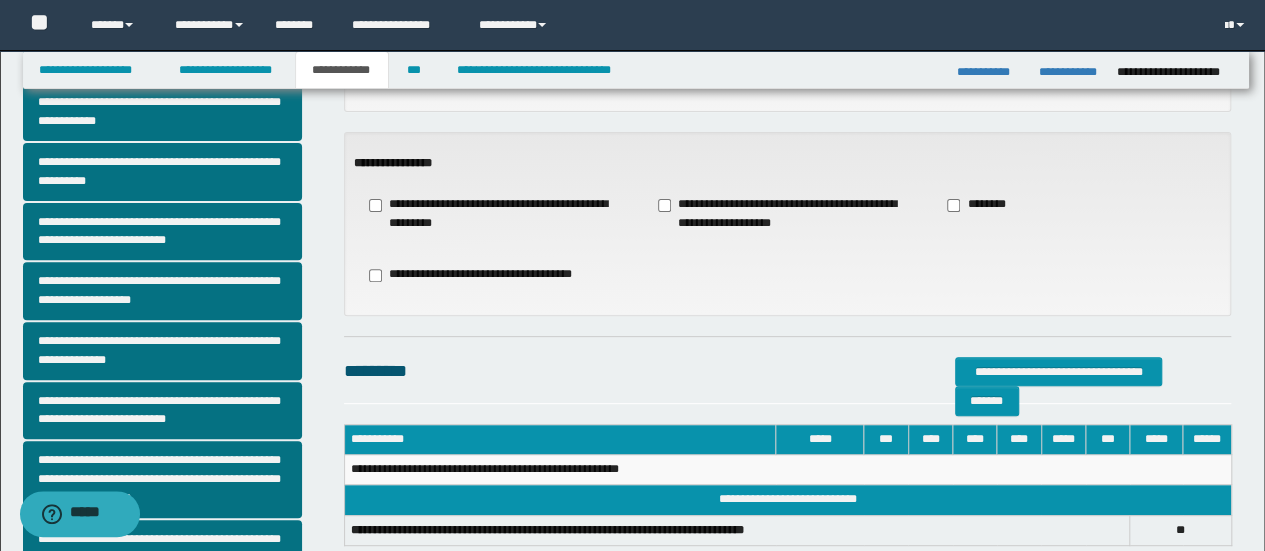 scroll, scrollTop: 300, scrollLeft: 0, axis: vertical 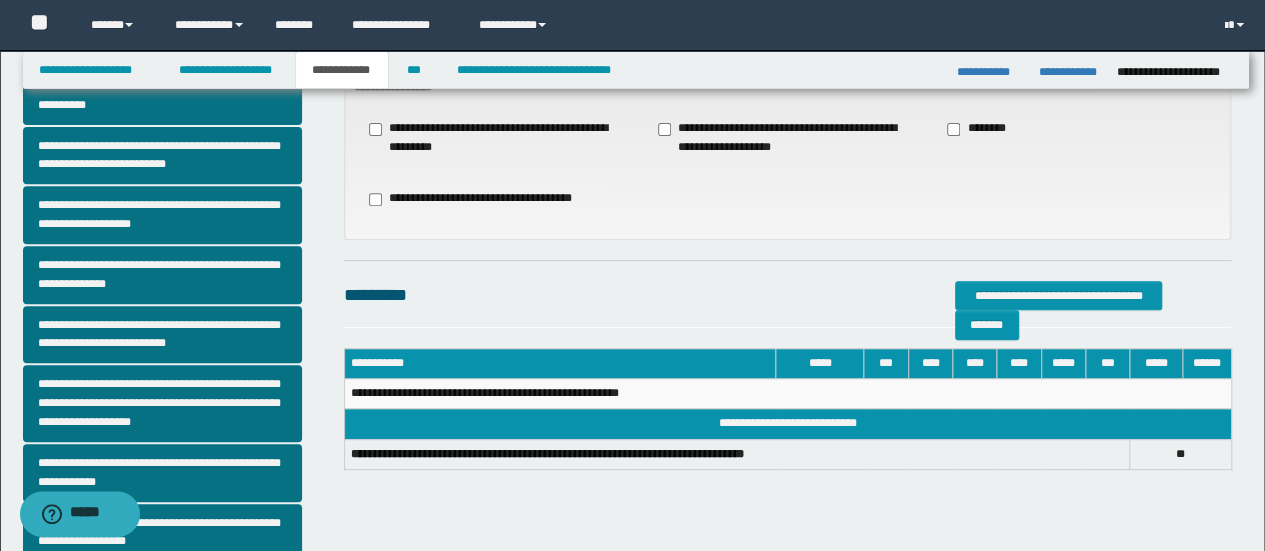 click on "**********" at bounding box center (787, 138) 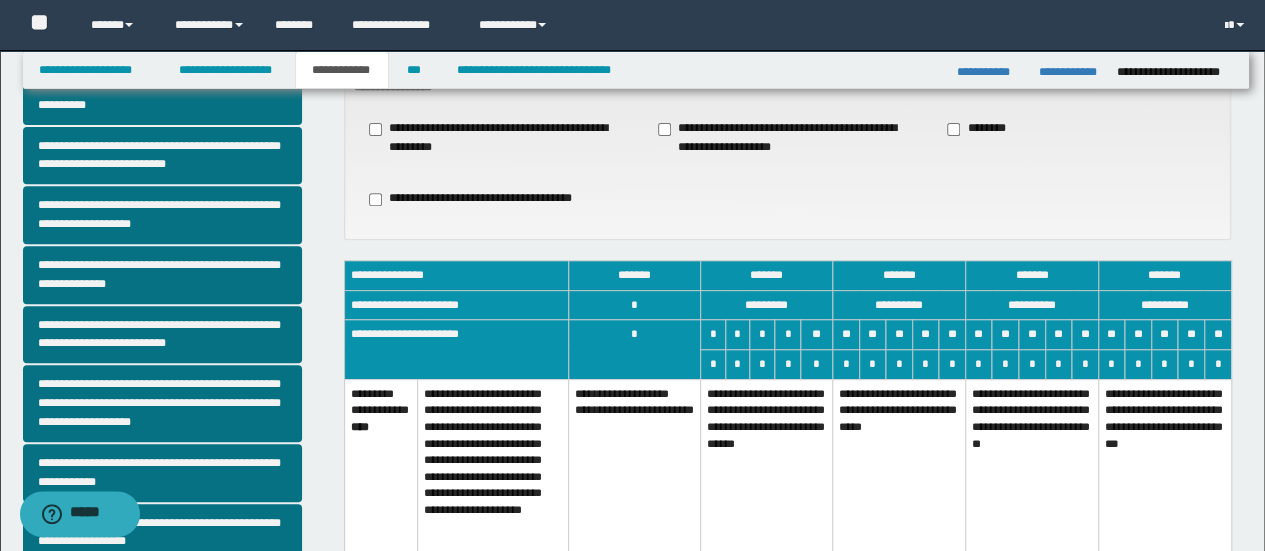 click on "**********" at bounding box center [766, 474] 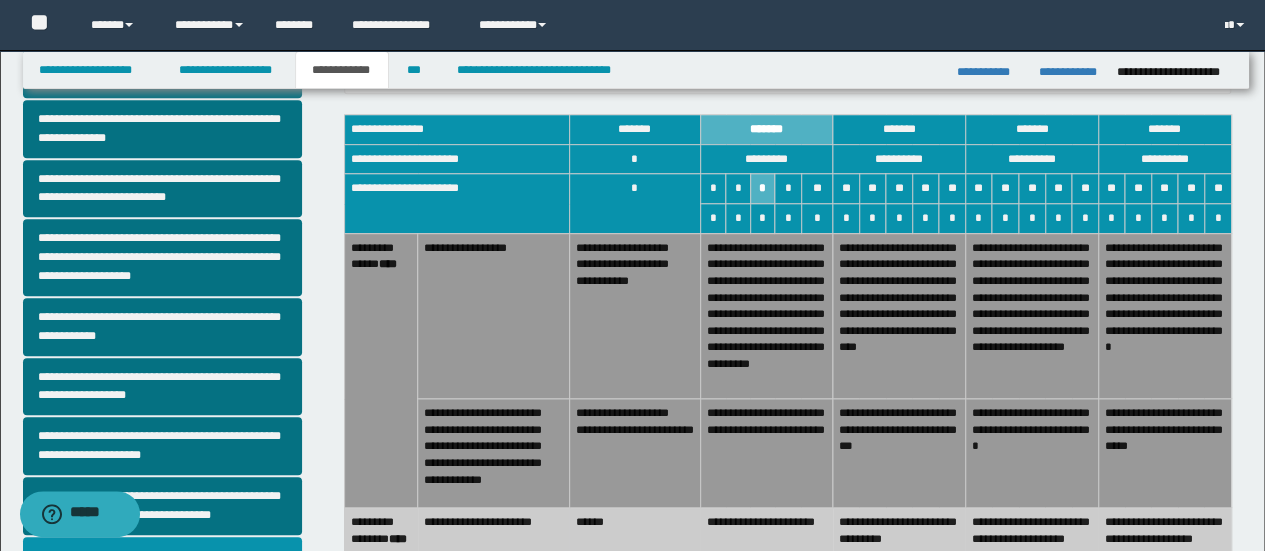 scroll, scrollTop: 500, scrollLeft: 0, axis: vertical 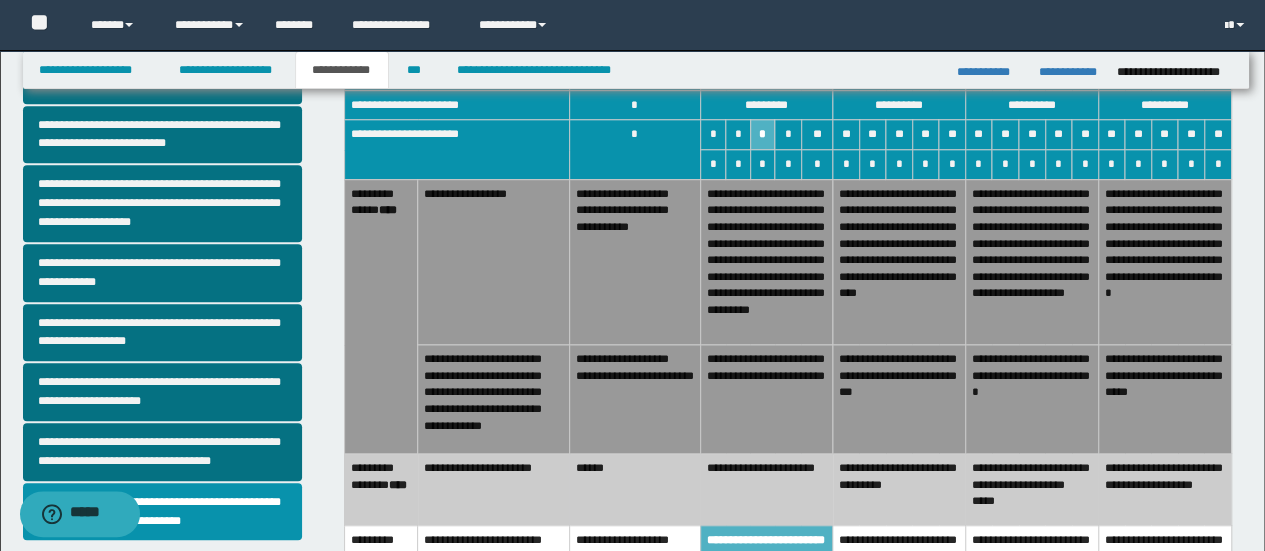 drag, startPoint x: 626, startPoint y: 465, endPoint x: 622, endPoint y: 444, distance: 21.377558 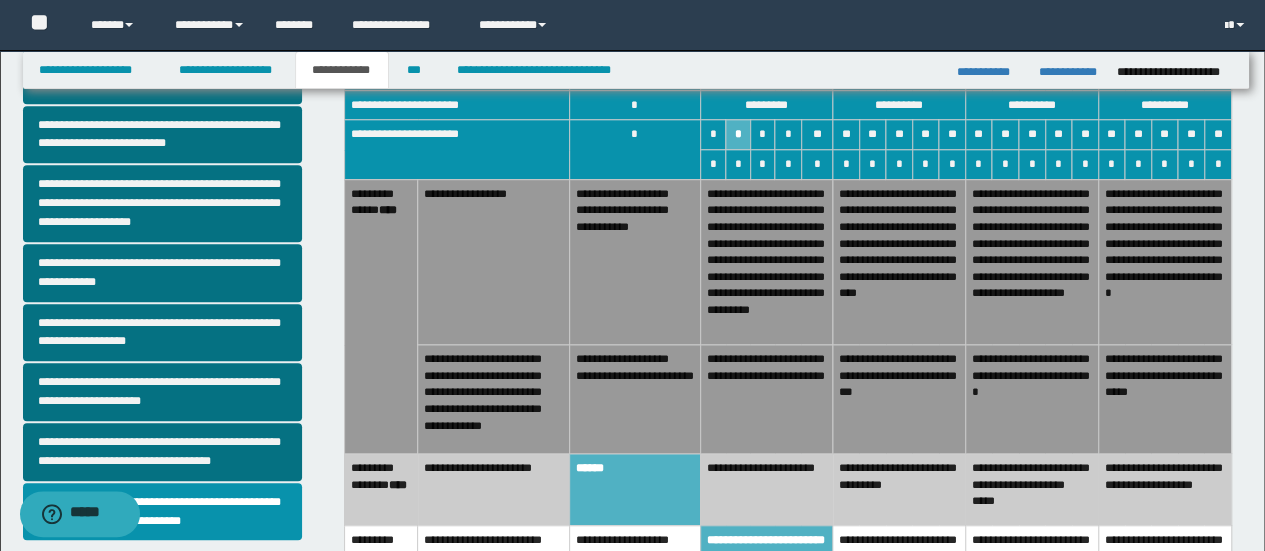 click on "**********" at bounding box center (634, 399) 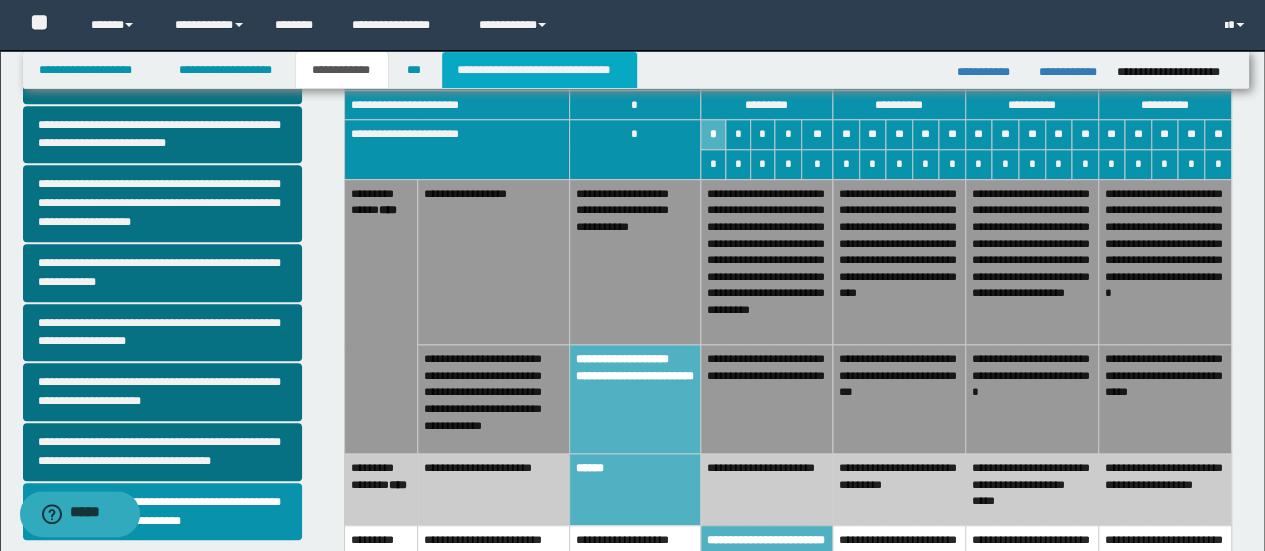 click on "**********" at bounding box center [539, 70] 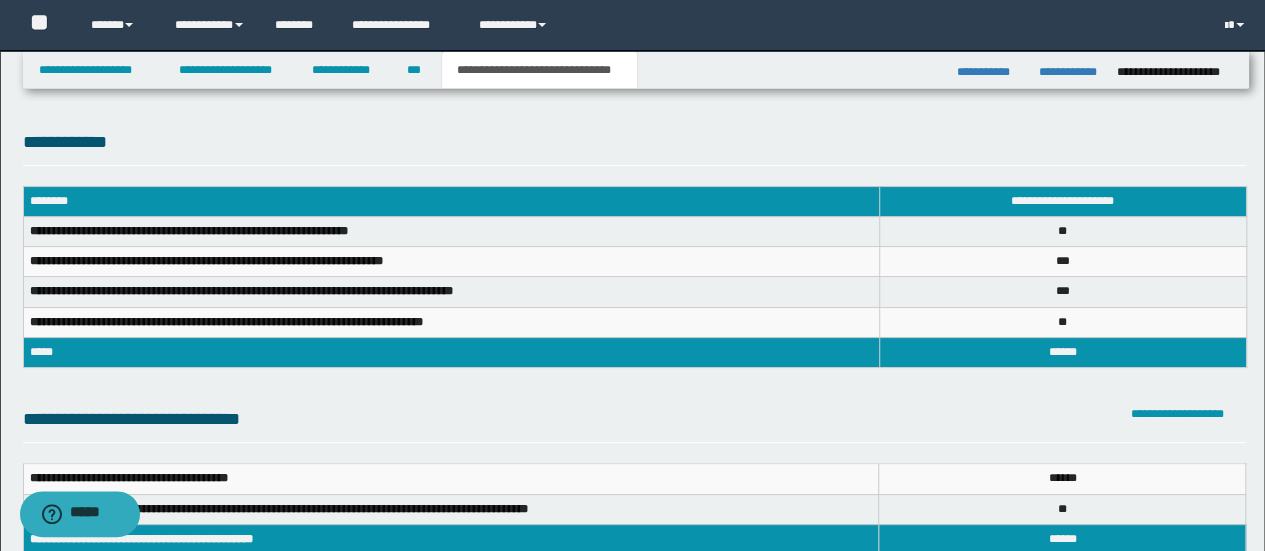 scroll, scrollTop: 200, scrollLeft: 0, axis: vertical 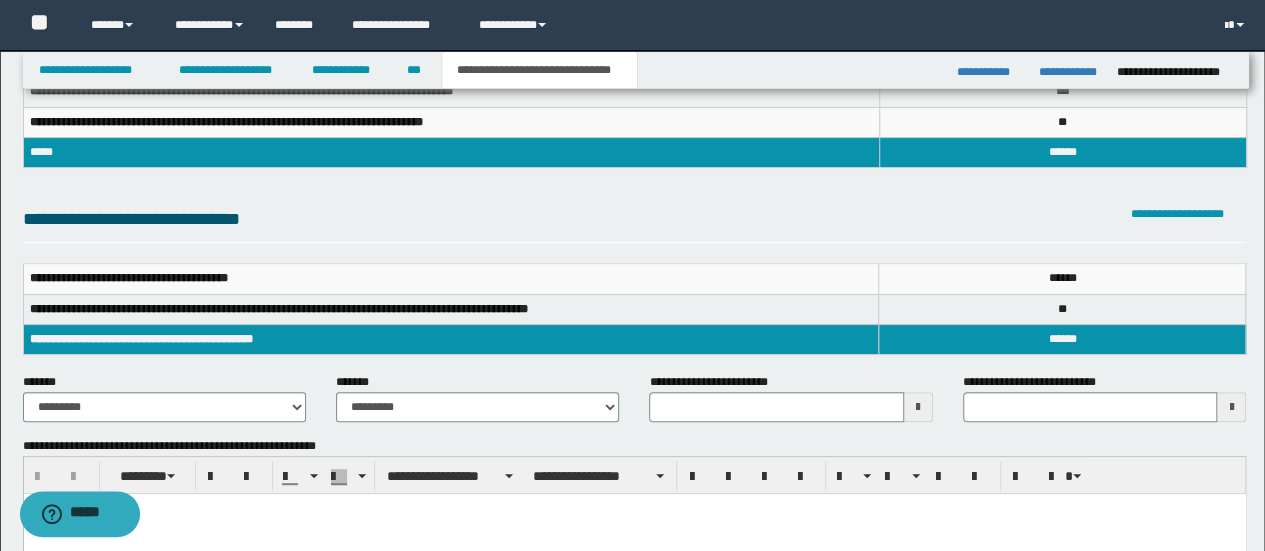 type 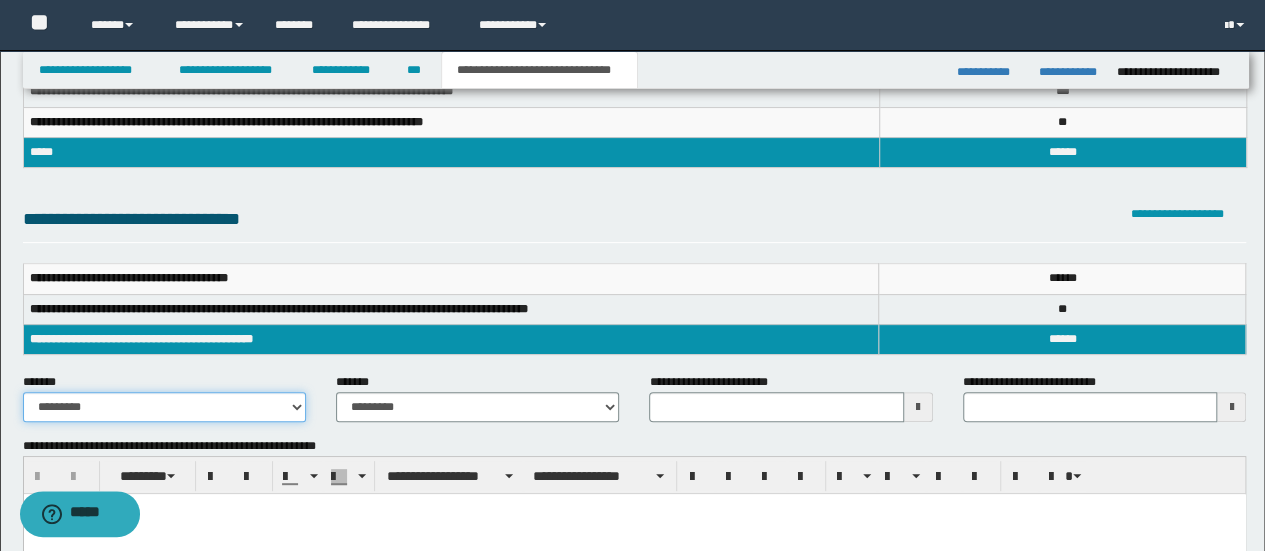 click on "**********" at bounding box center [164, 407] 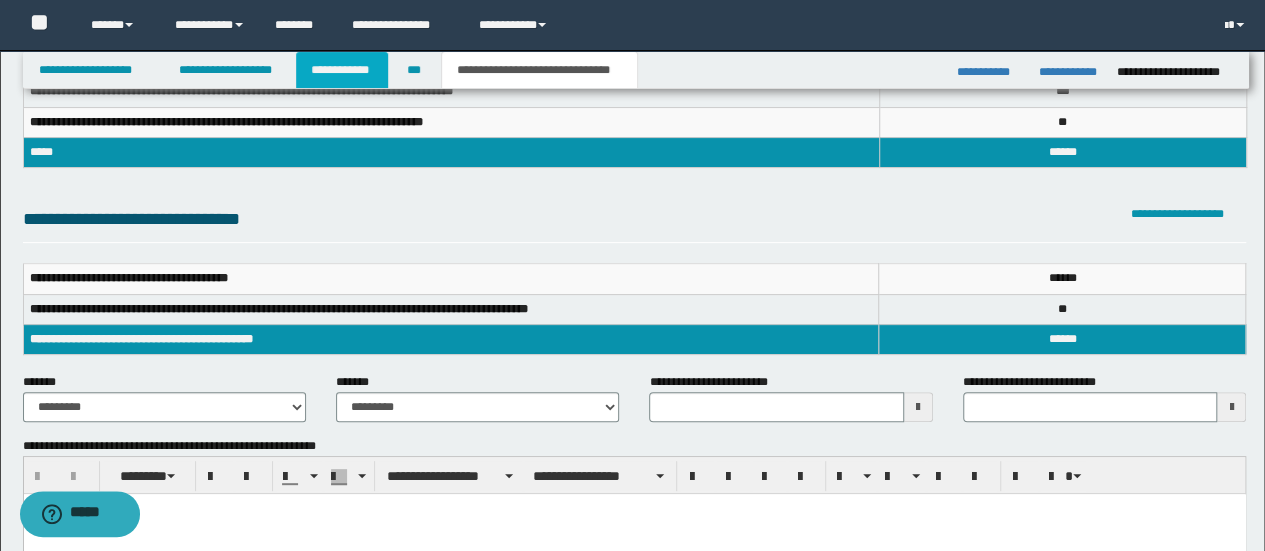 click on "**********" at bounding box center (342, 70) 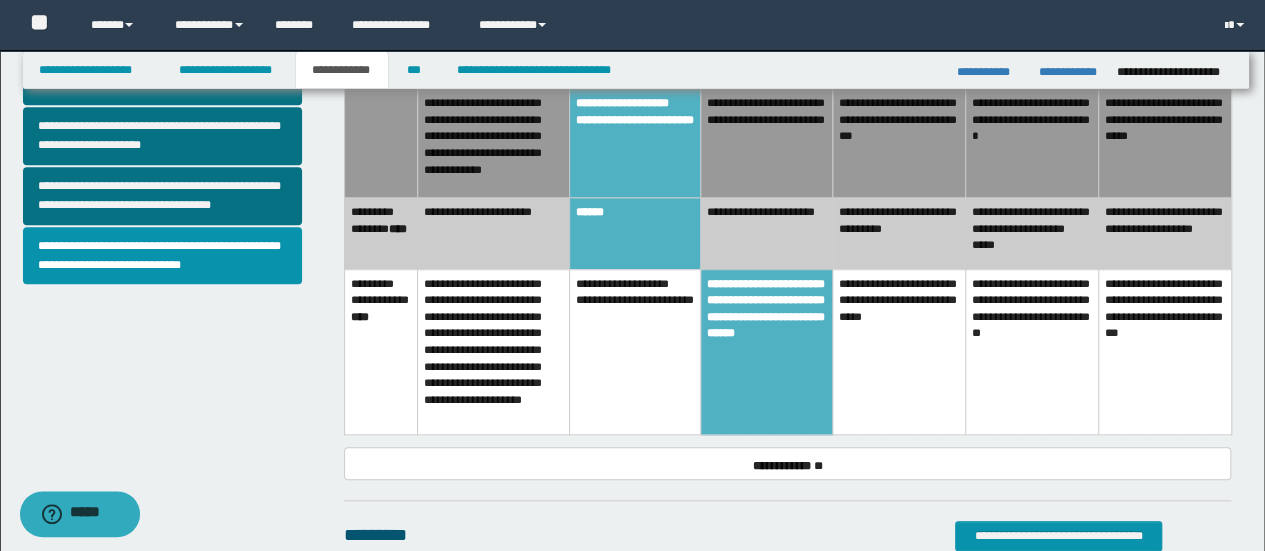 scroll, scrollTop: 800, scrollLeft: 0, axis: vertical 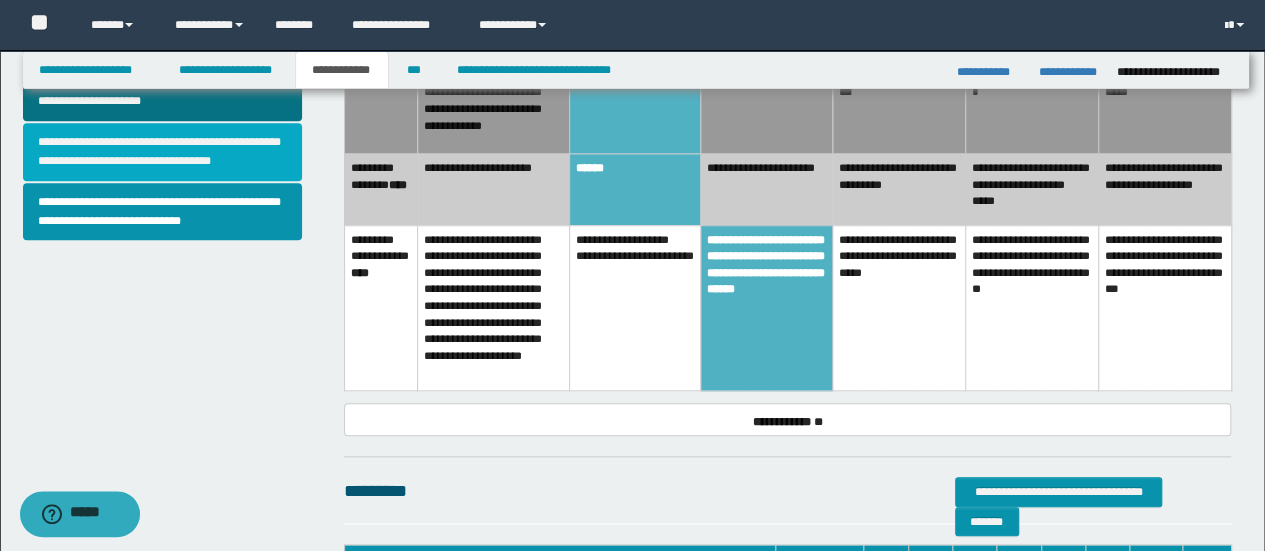 click on "**********" at bounding box center [162, 152] 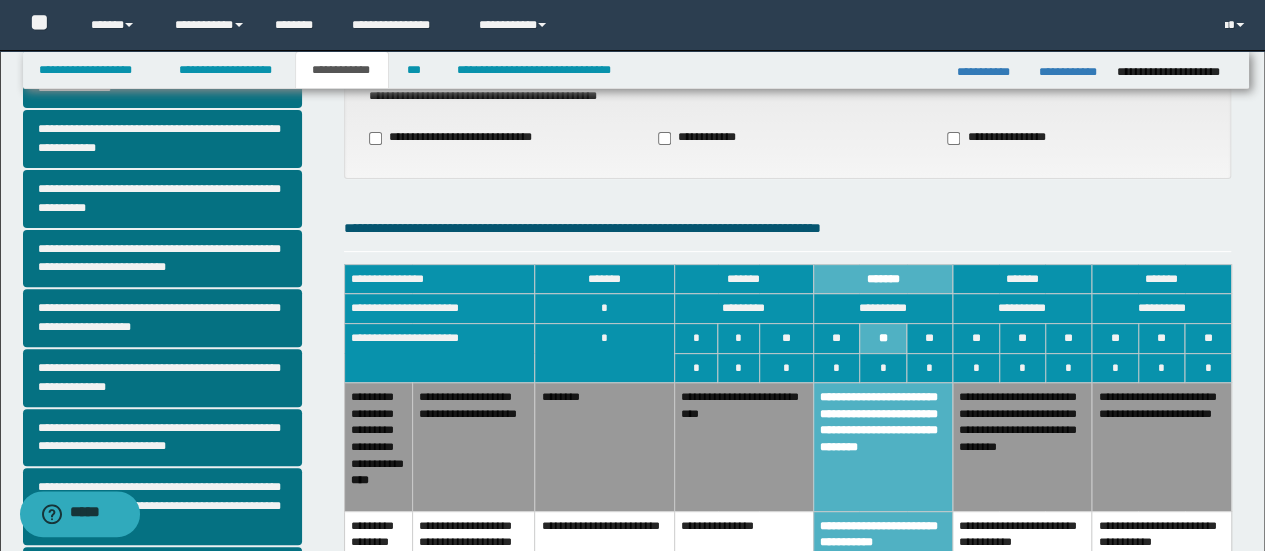 scroll, scrollTop: 200, scrollLeft: 0, axis: vertical 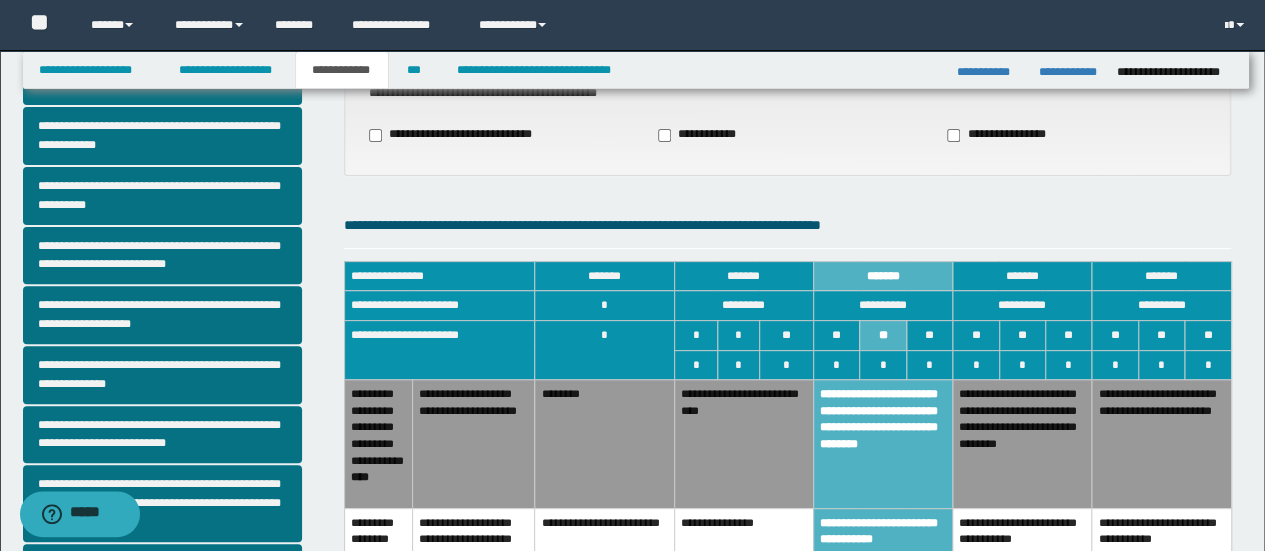 click on "**********" at bounding box center [743, 444] 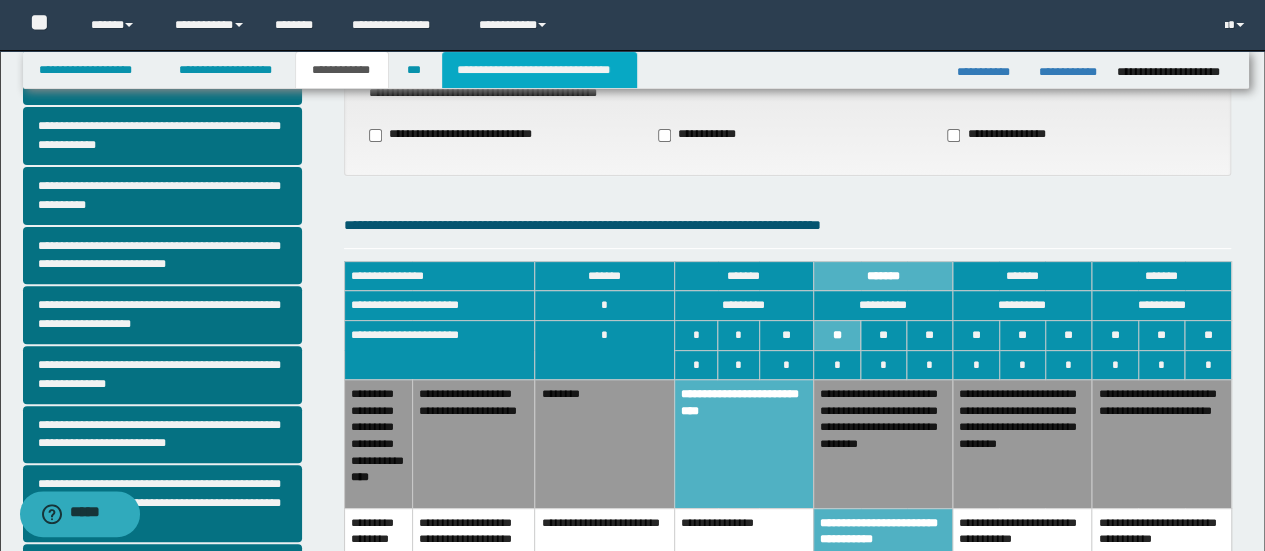 click on "**********" at bounding box center [539, 70] 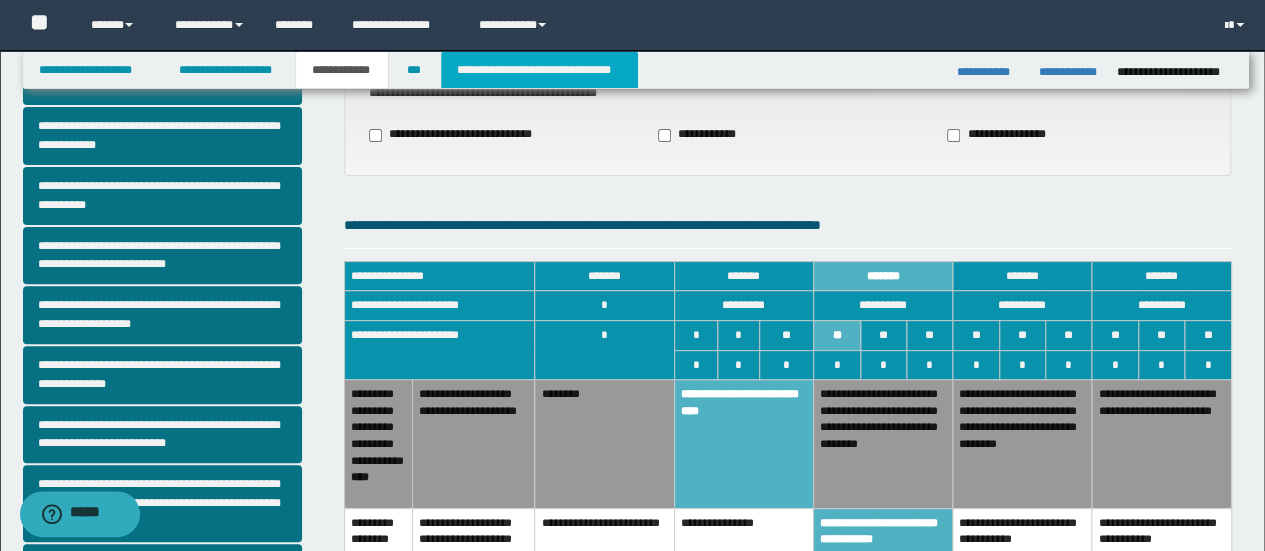 type 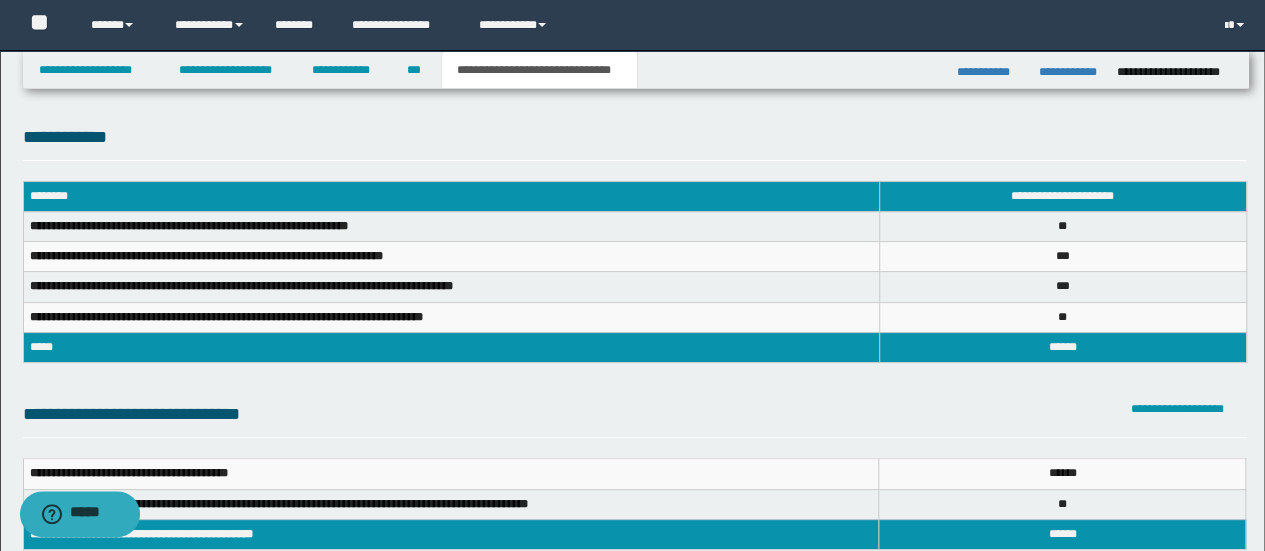 scroll, scrollTop: 400, scrollLeft: 0, axis: vertical 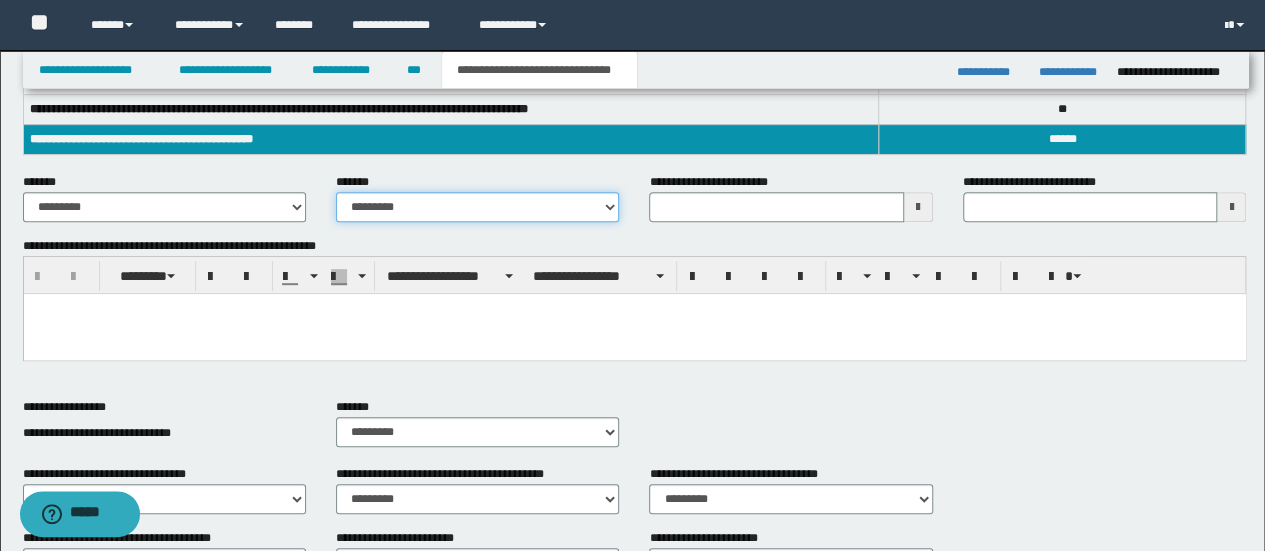 click on "**********" at bounding box center [477, 207] 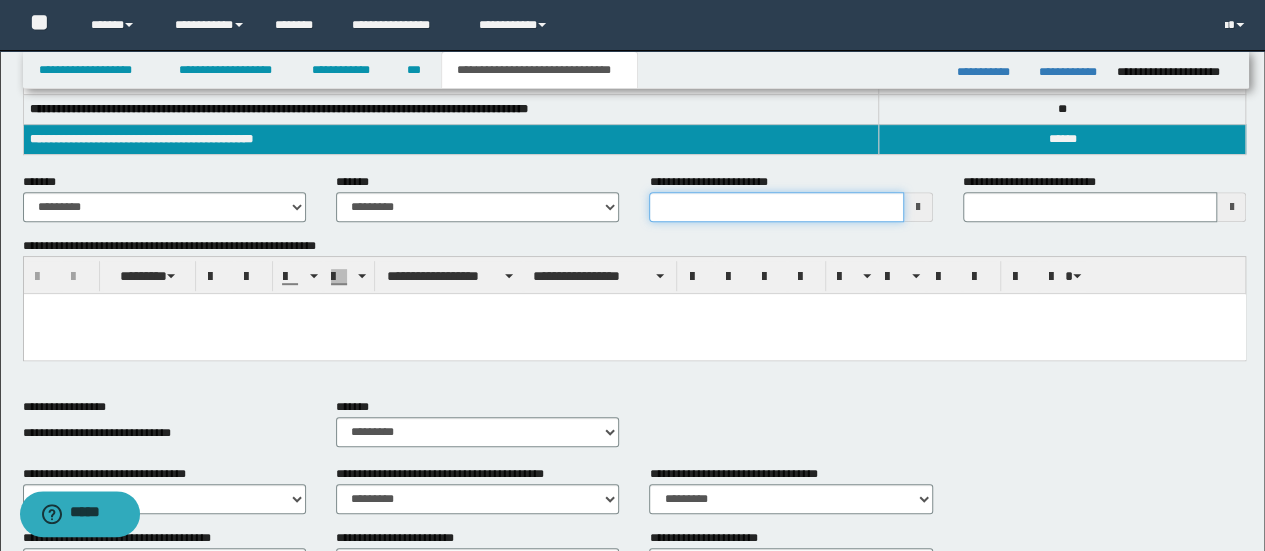 click on "**********" at bounding box center (776, 207) 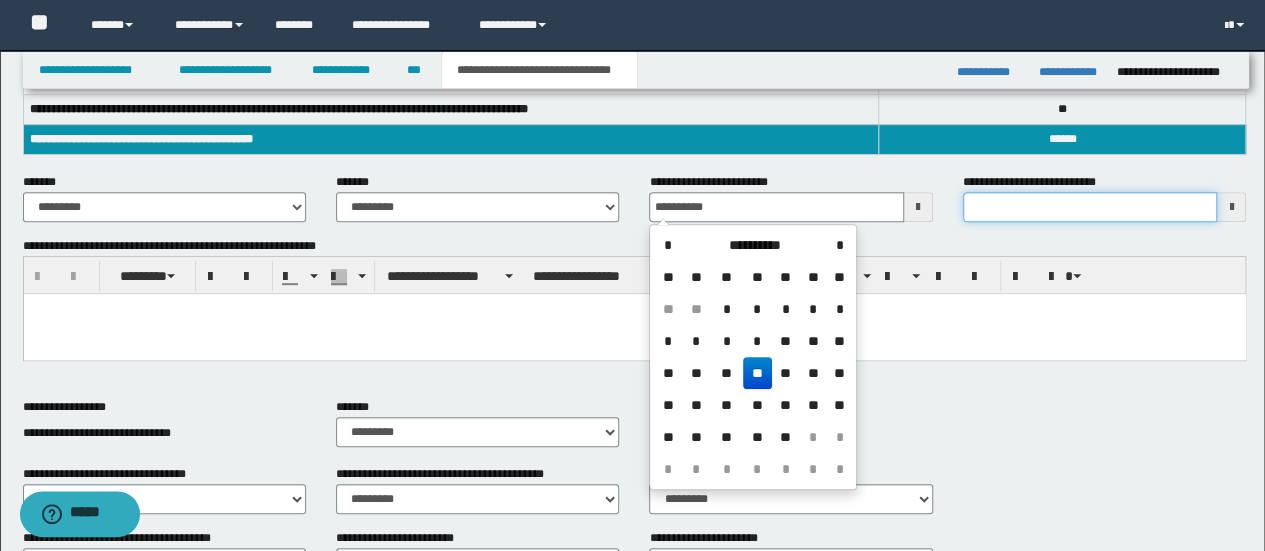 type on "**********" 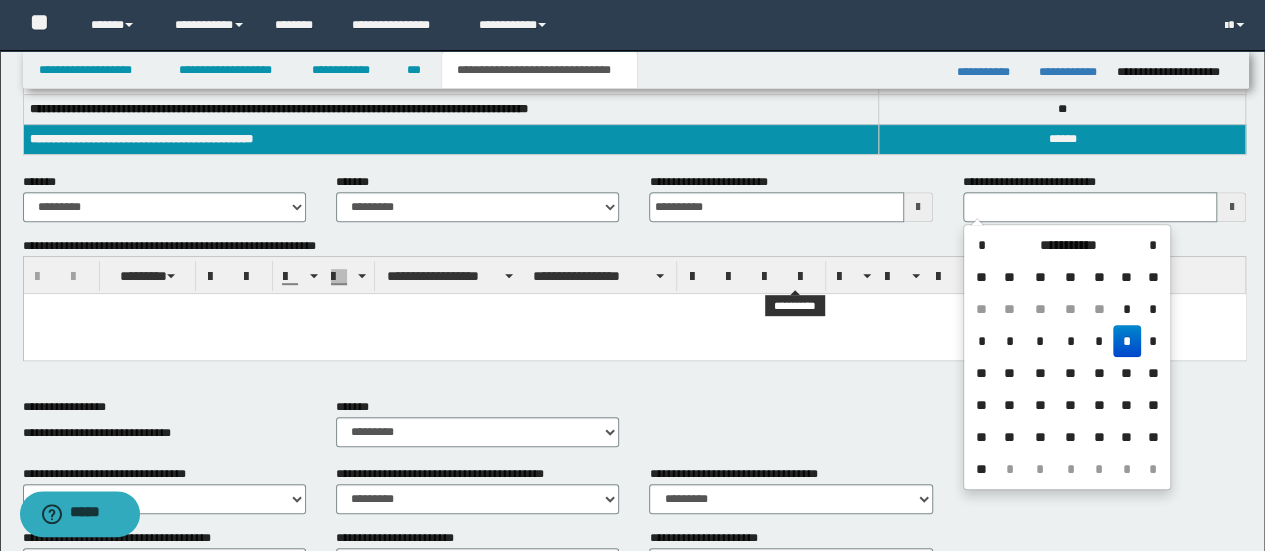 type 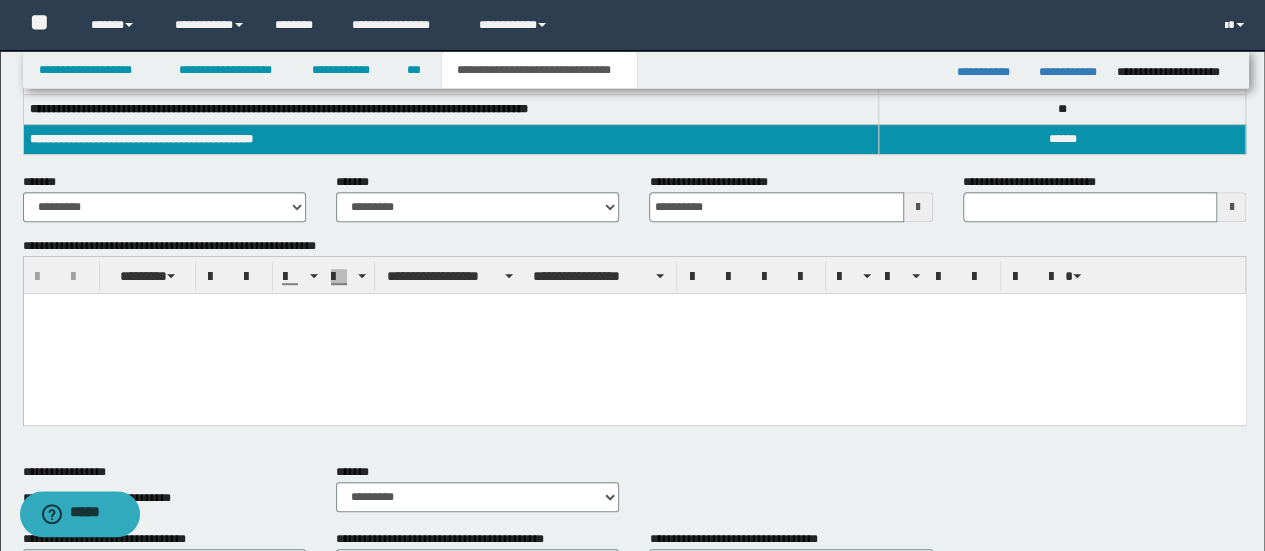 paste 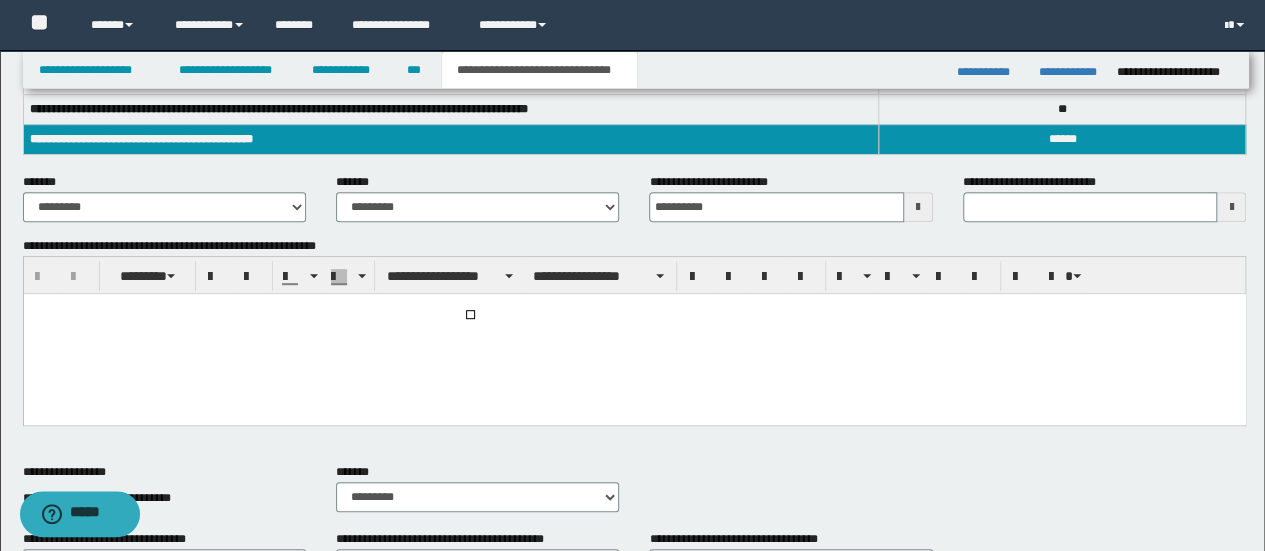 type 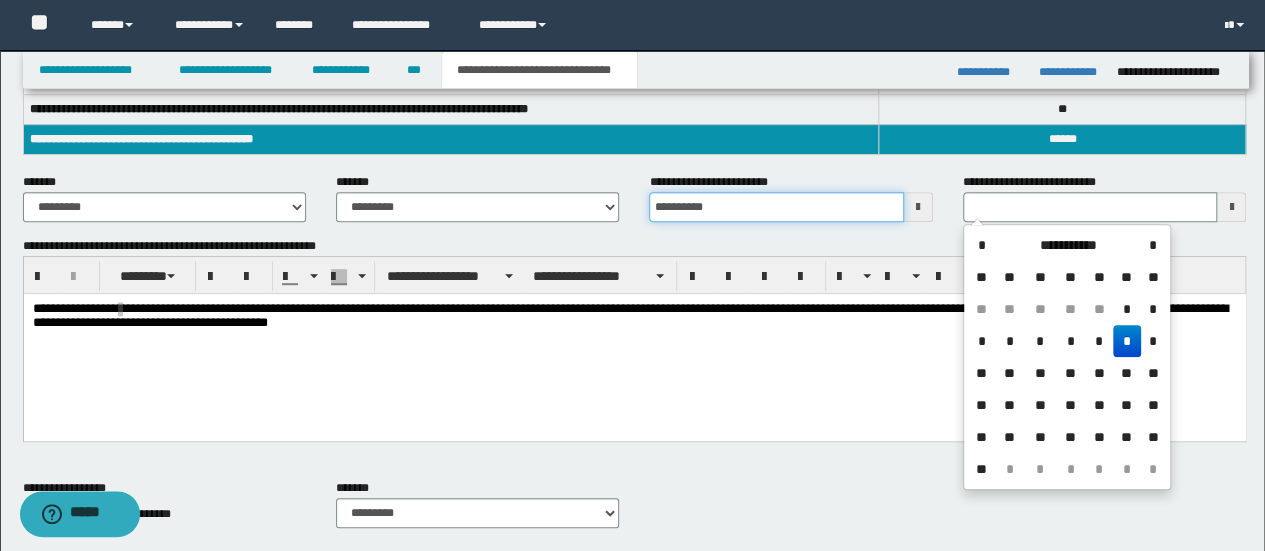 type 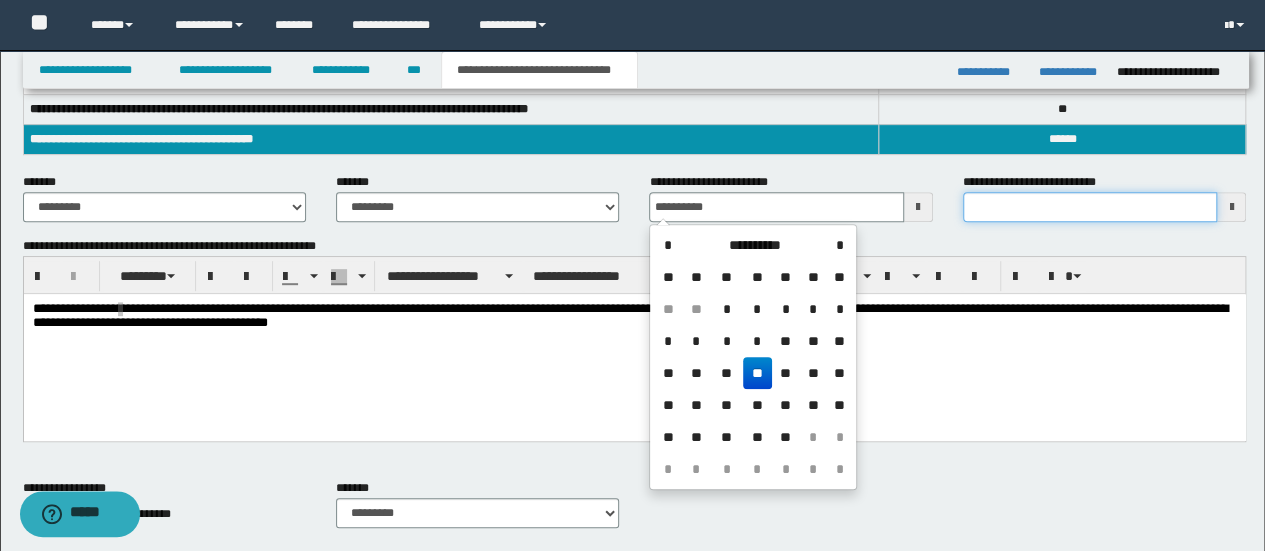 type on "**********" 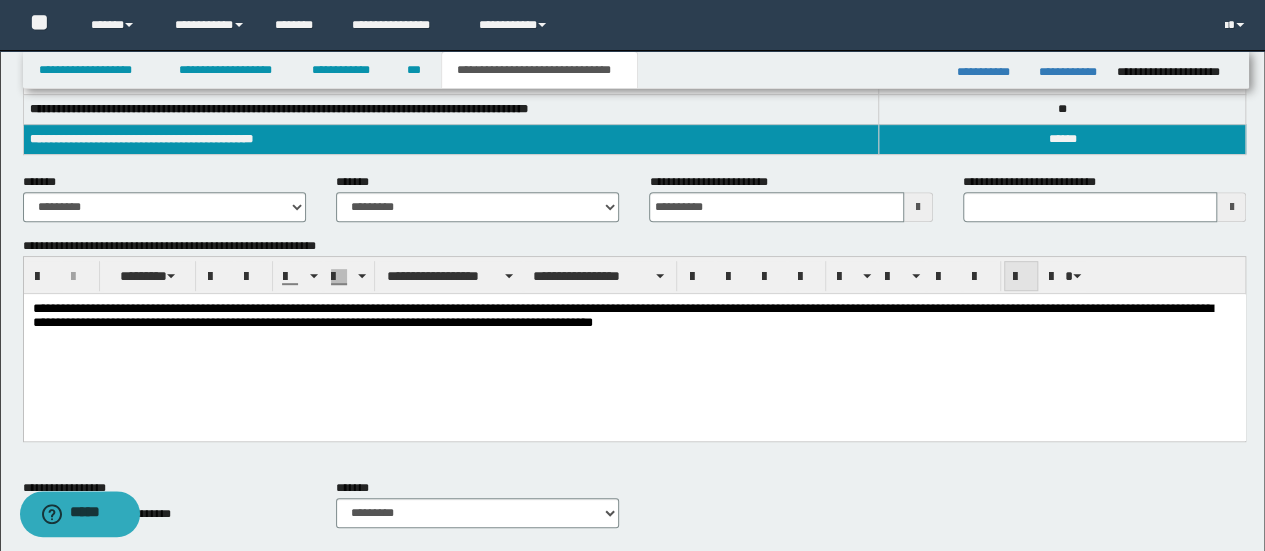type 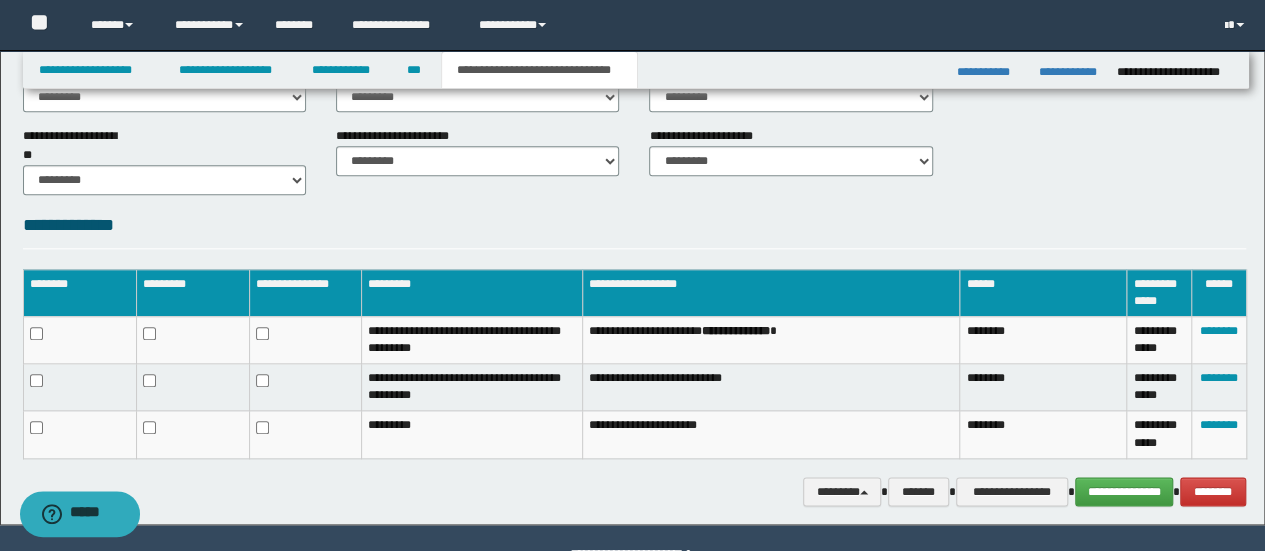 scroll, scrollTop: 998, scrollLeft: 0, axis: vertical 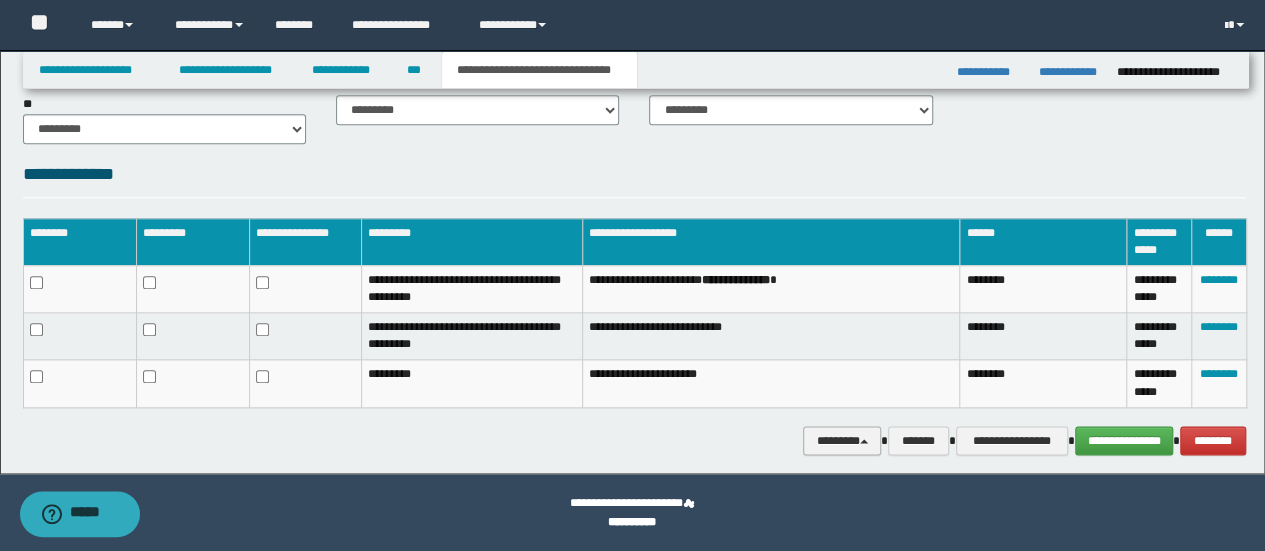 click on "********" at bounding box center [842, 440] 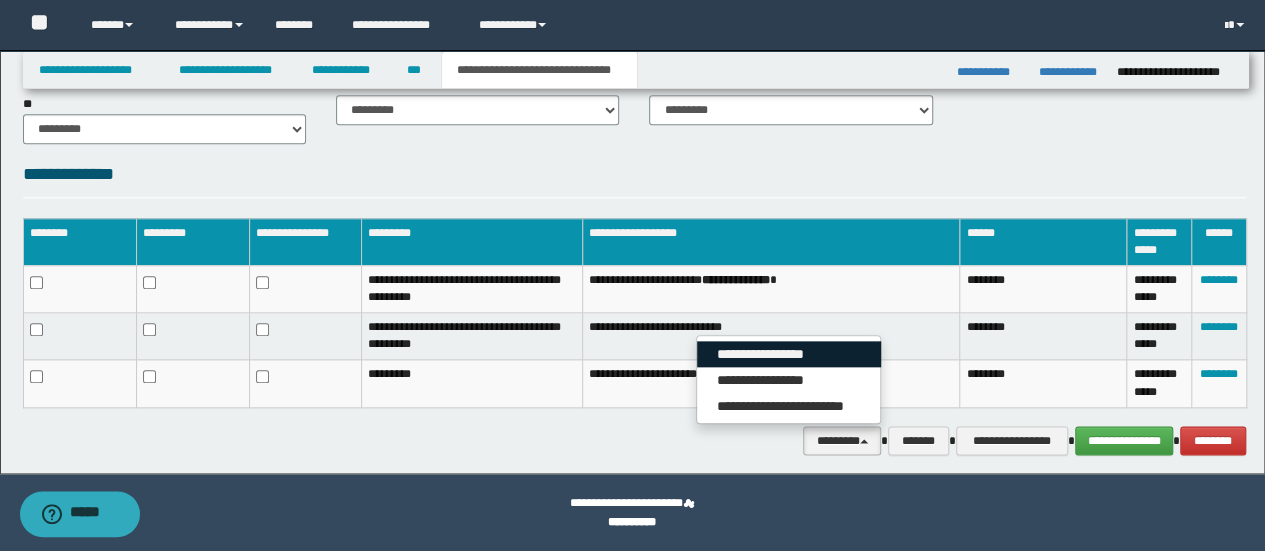 click on "**********" at bounding box center (789, 354) 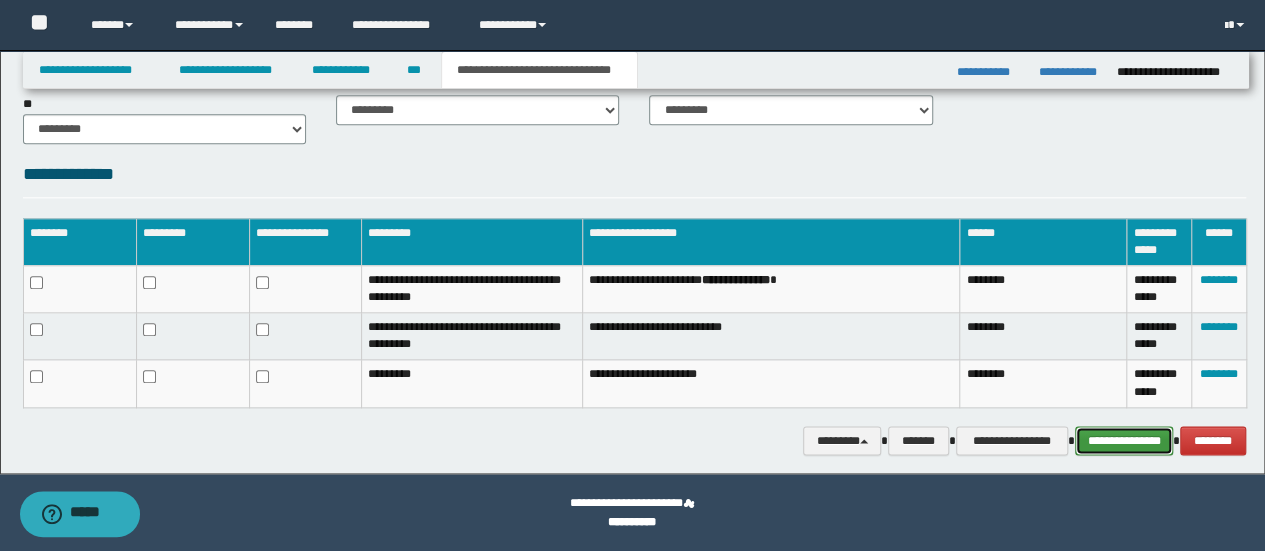 click on "**********" at bounding box center (1124, 440) 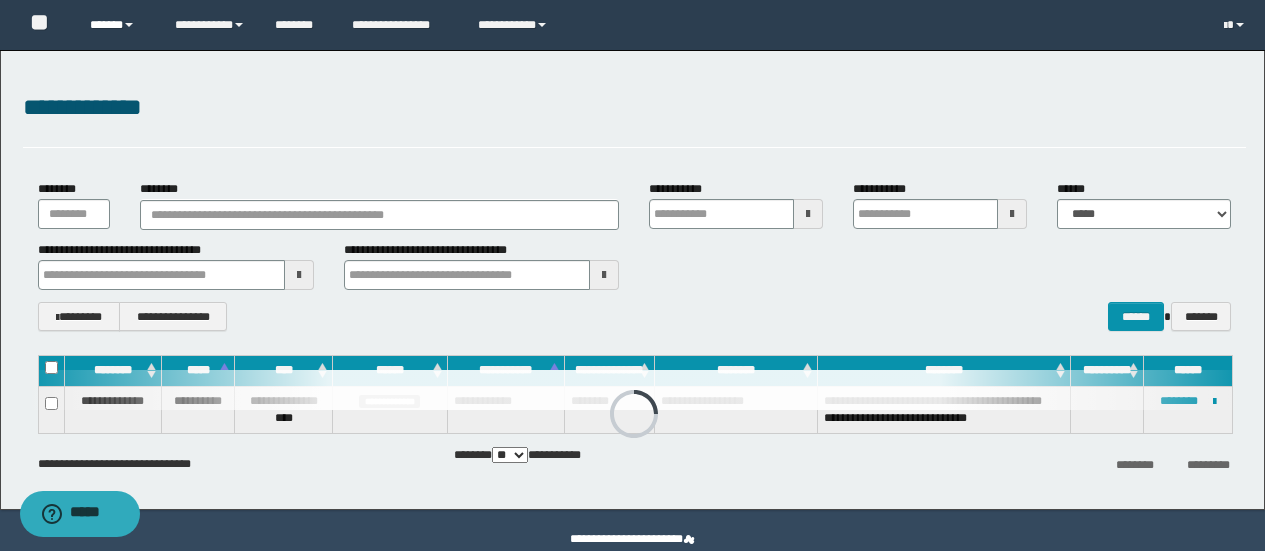 scroll, scrollTop: 0, scrollLeft: 0, axis: both 